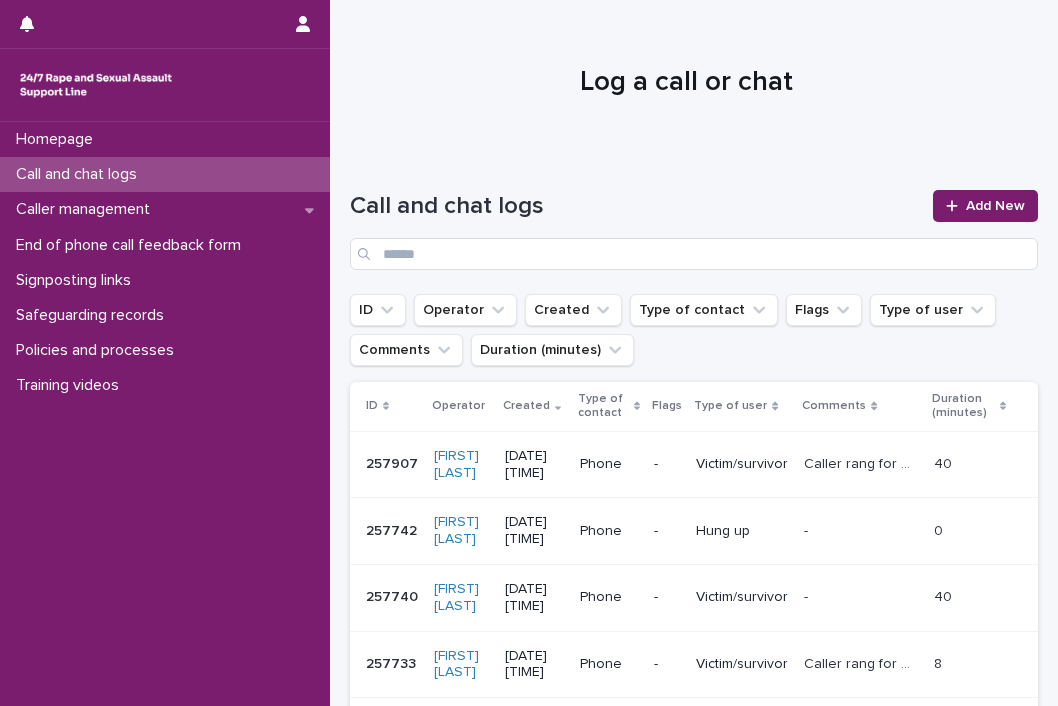 scroll, scrollTop: 0, scrollLeft: 0, axis: both 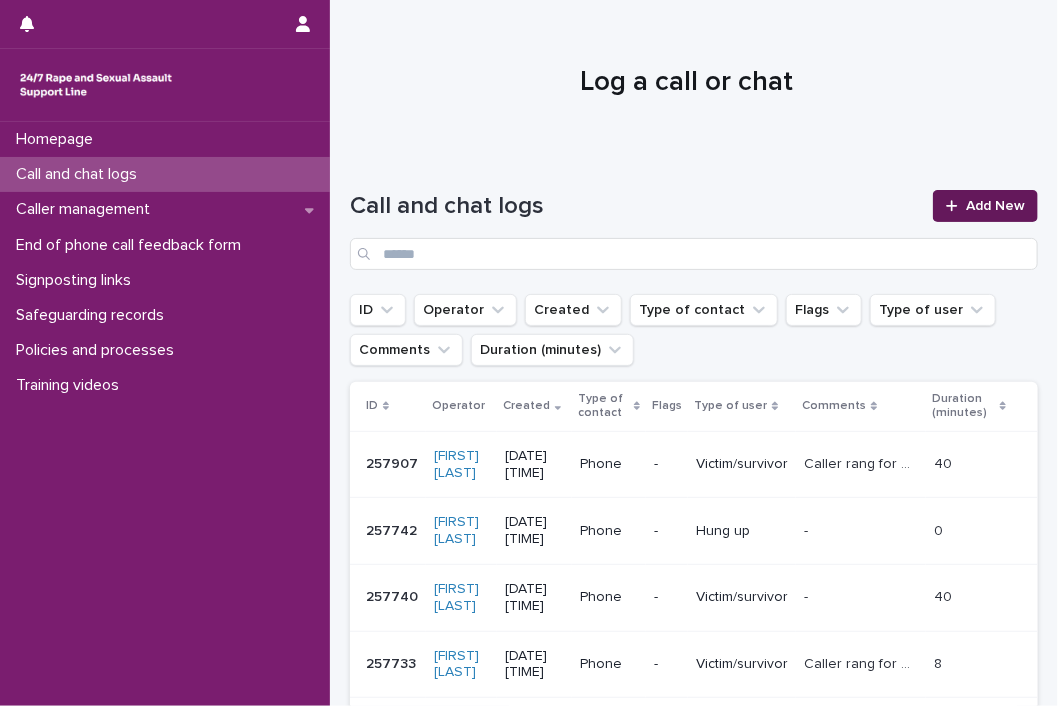 click on "Add New" at bounding box center [985, 206] 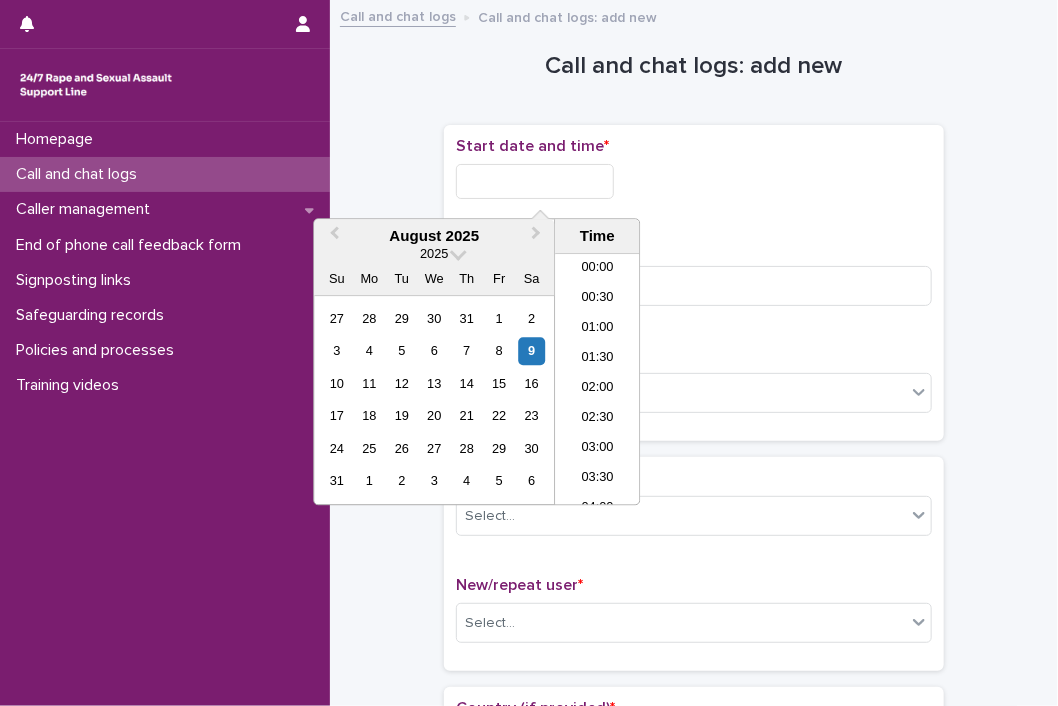 click at bounding box center (535, 181) 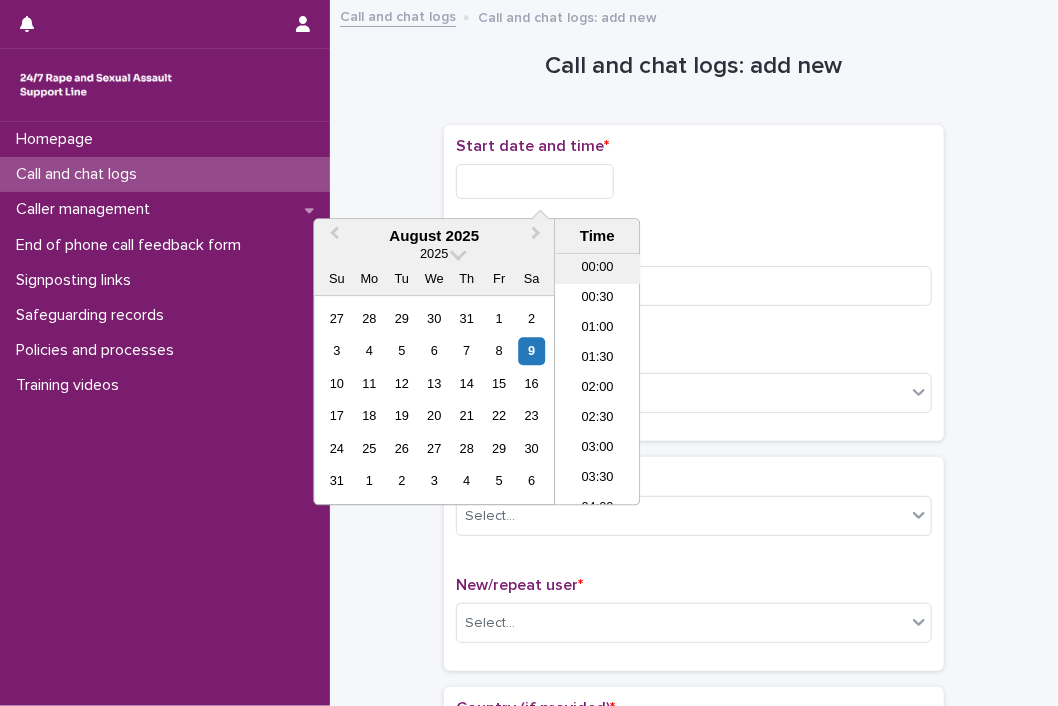 click on "00:00" at bounding box center (597, 270) 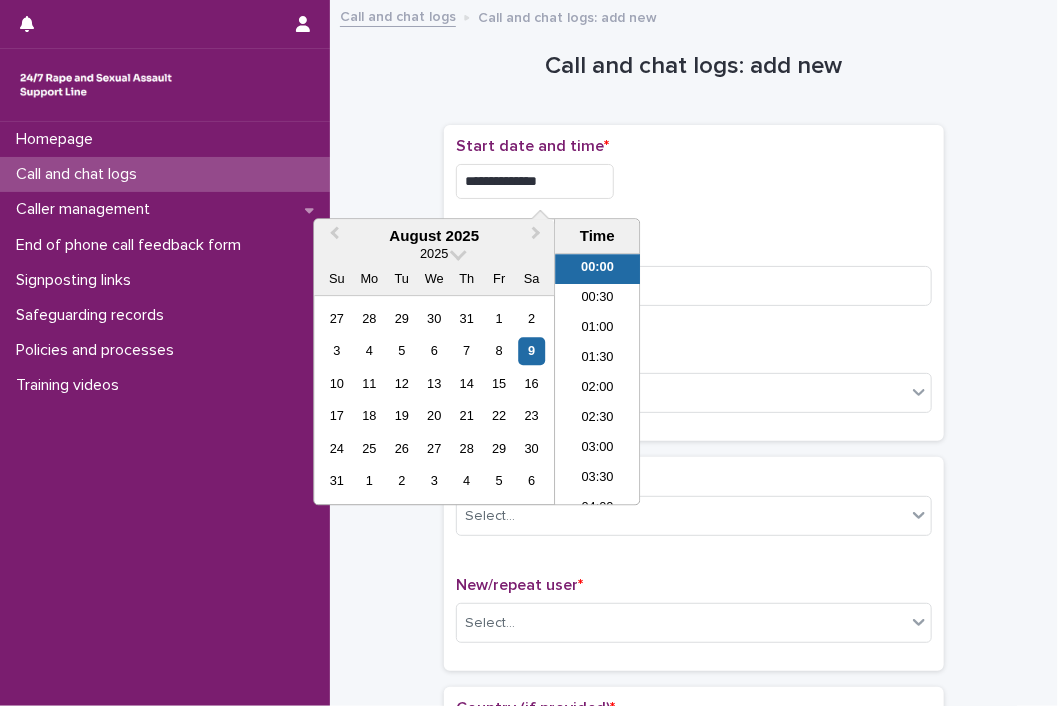 drag, startPoint x: 556, startPoint y: 177, endPoint x: 568, endPoint y: 177, distance: 12 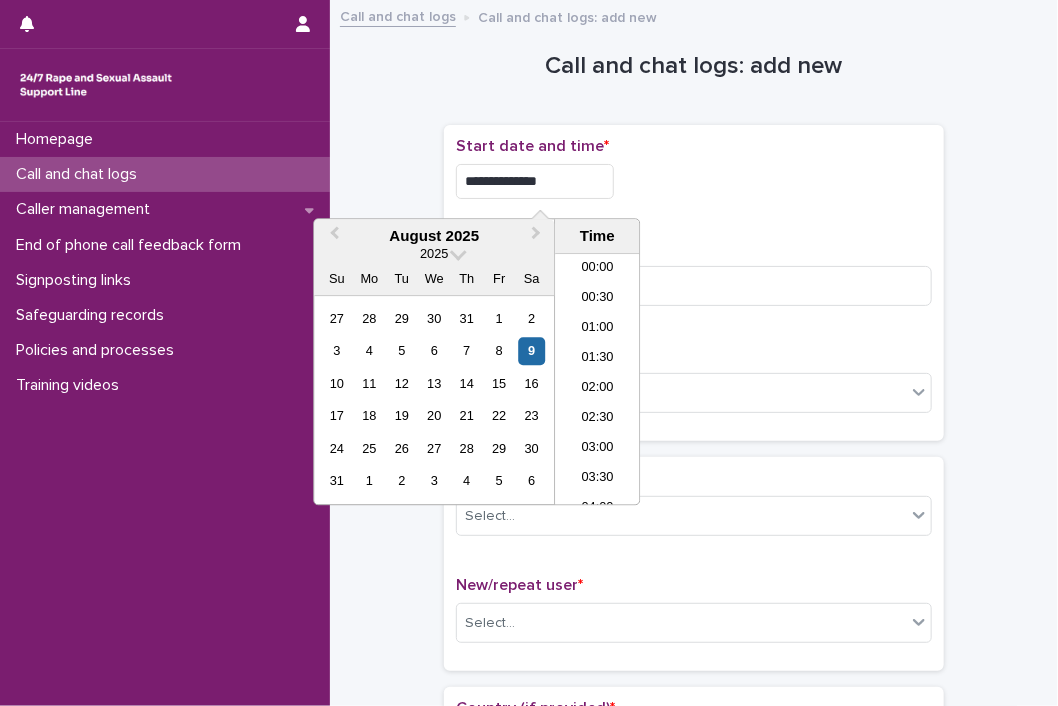 type on "**********" 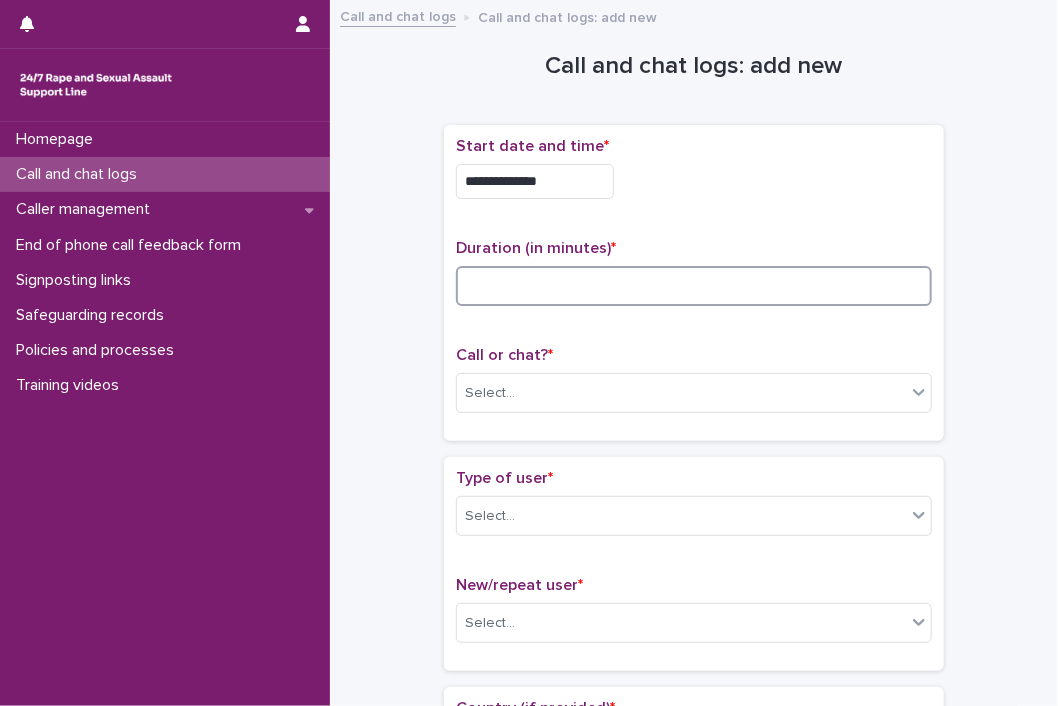click at bounding box center [694, 286] 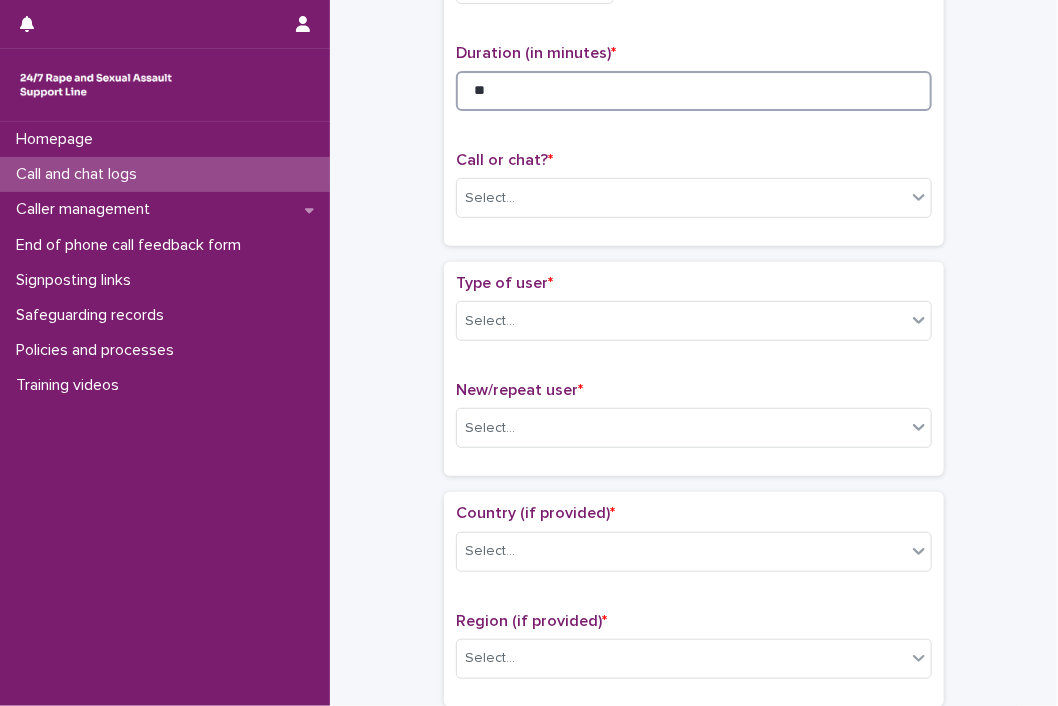 scroll, scrollTop: 200, scrollLeft: 0, axis: vertical 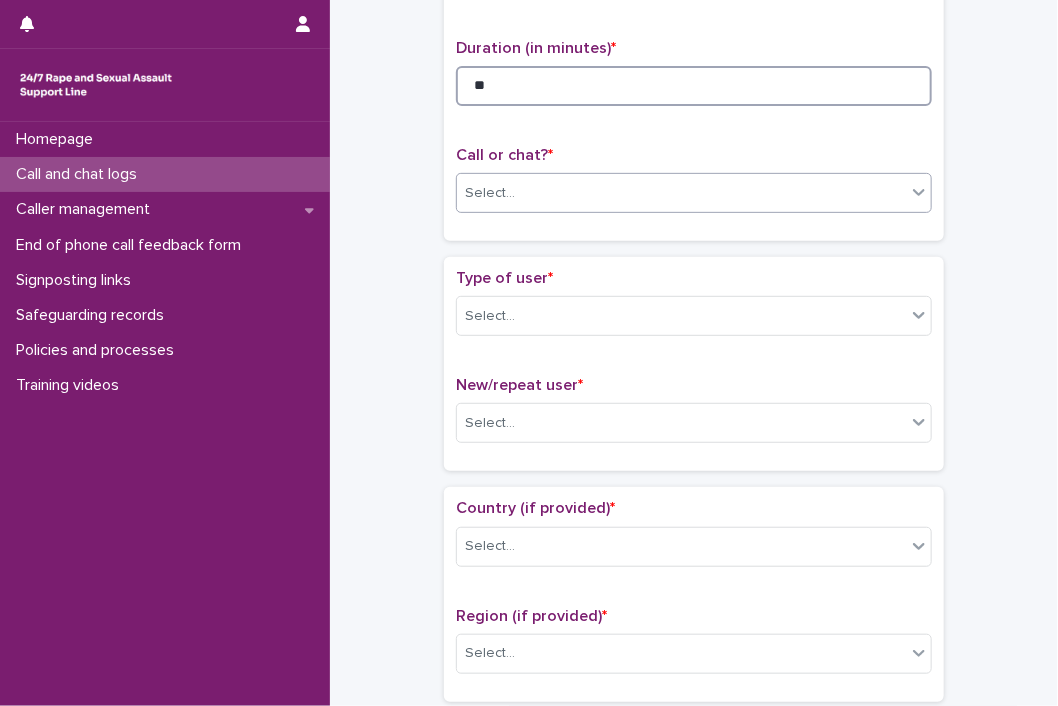 type on "**" 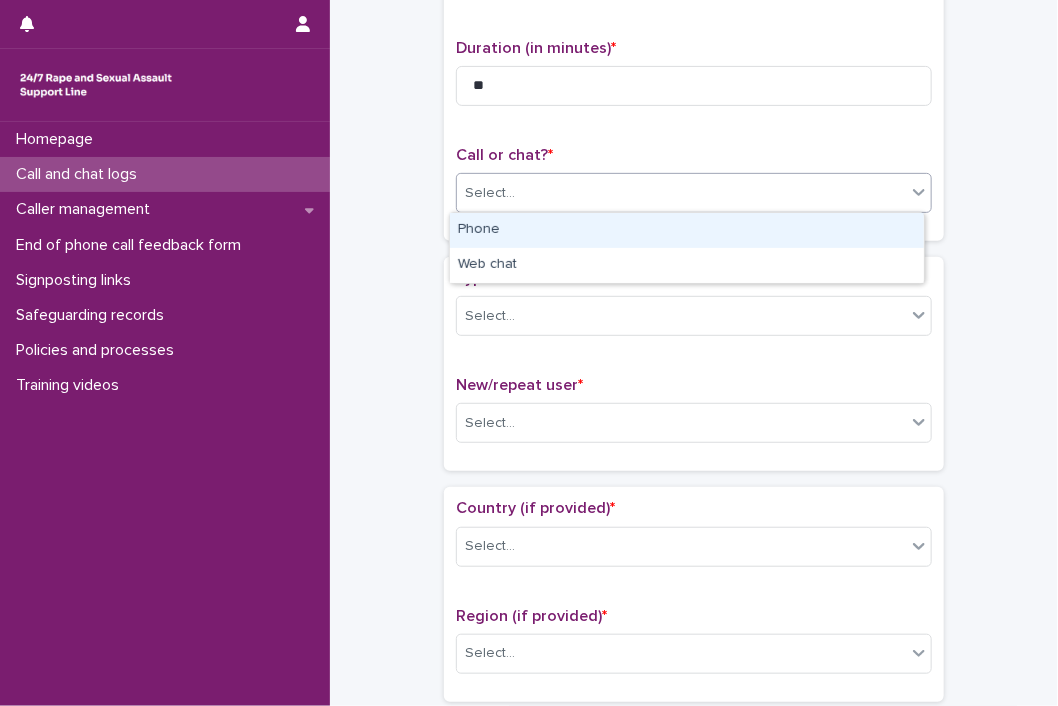 click 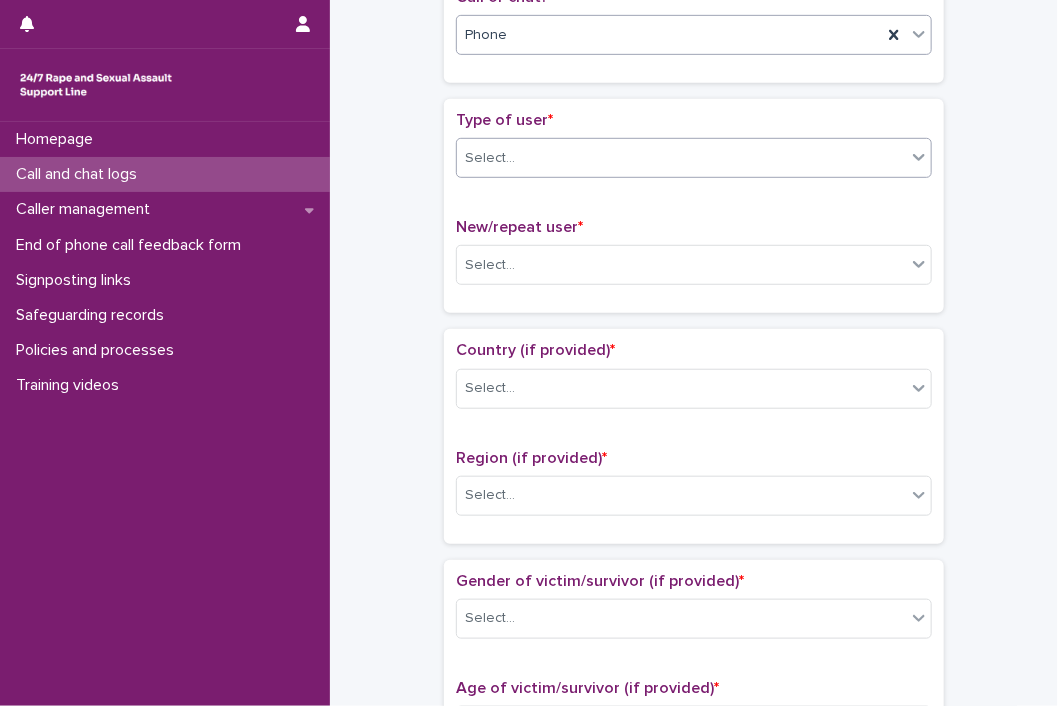 scroll, scrollTop: 400, scrollLeft: 0, axis: vertical 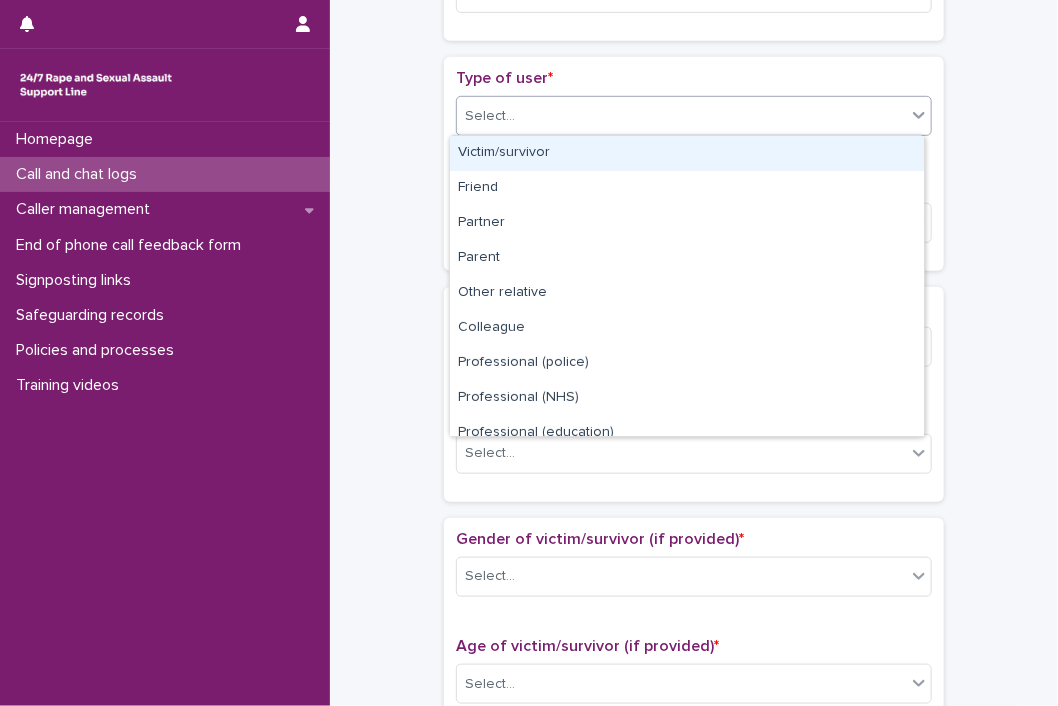 click 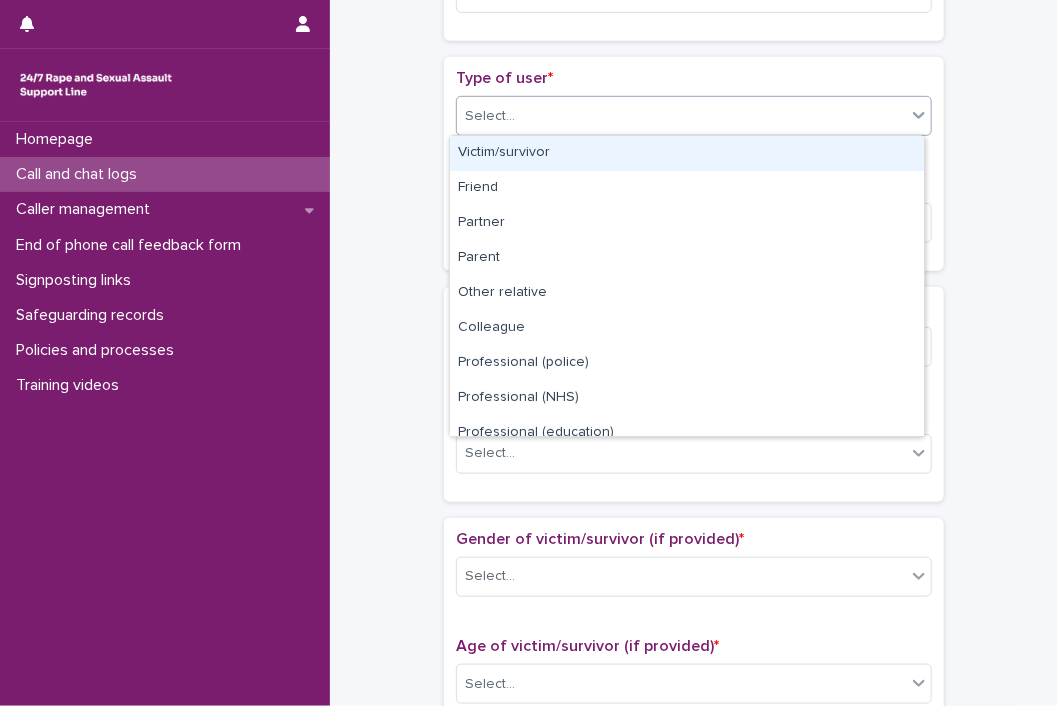 click on "Victim/survivor" at bounding box center (687, 153) 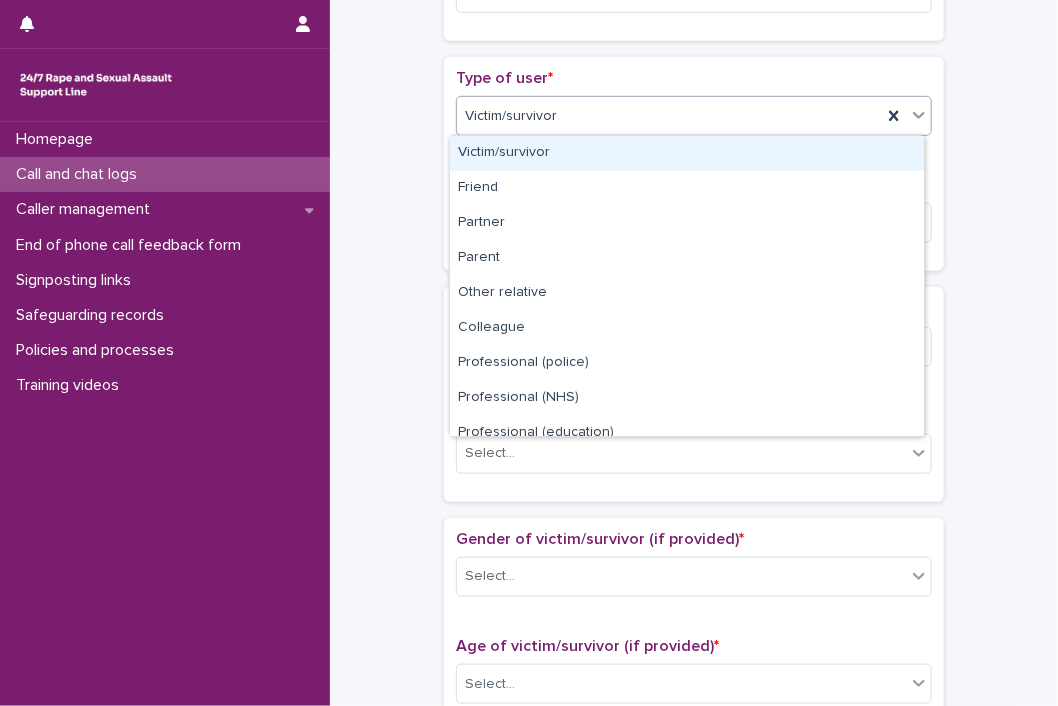 click 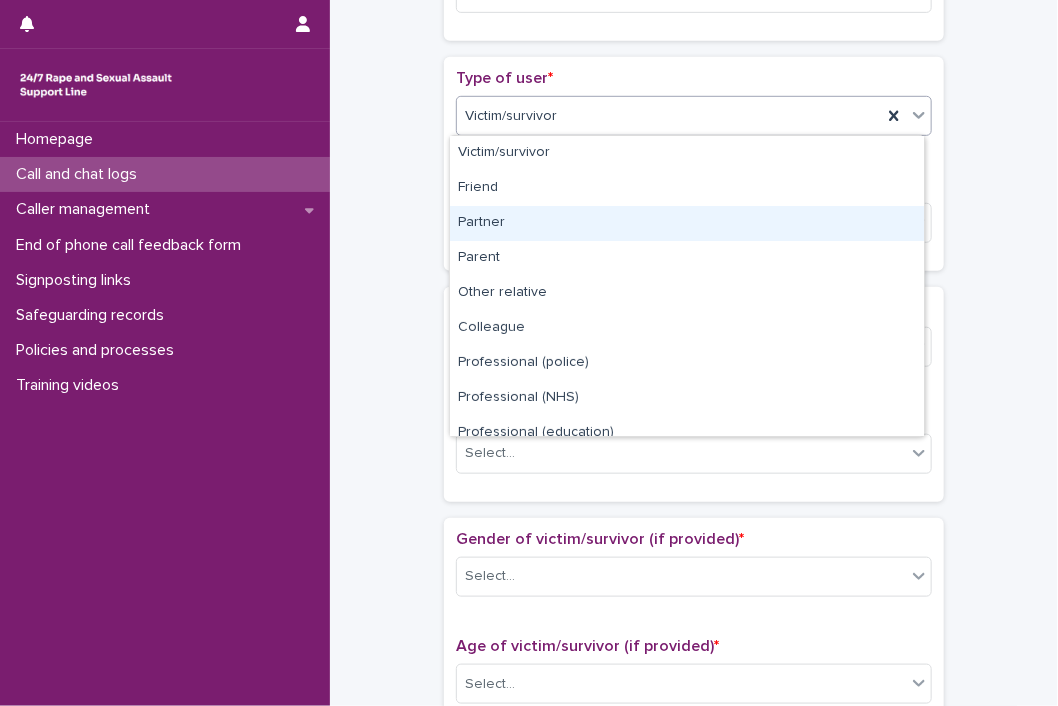 click on "Partner" at bounding box center (687, 223) 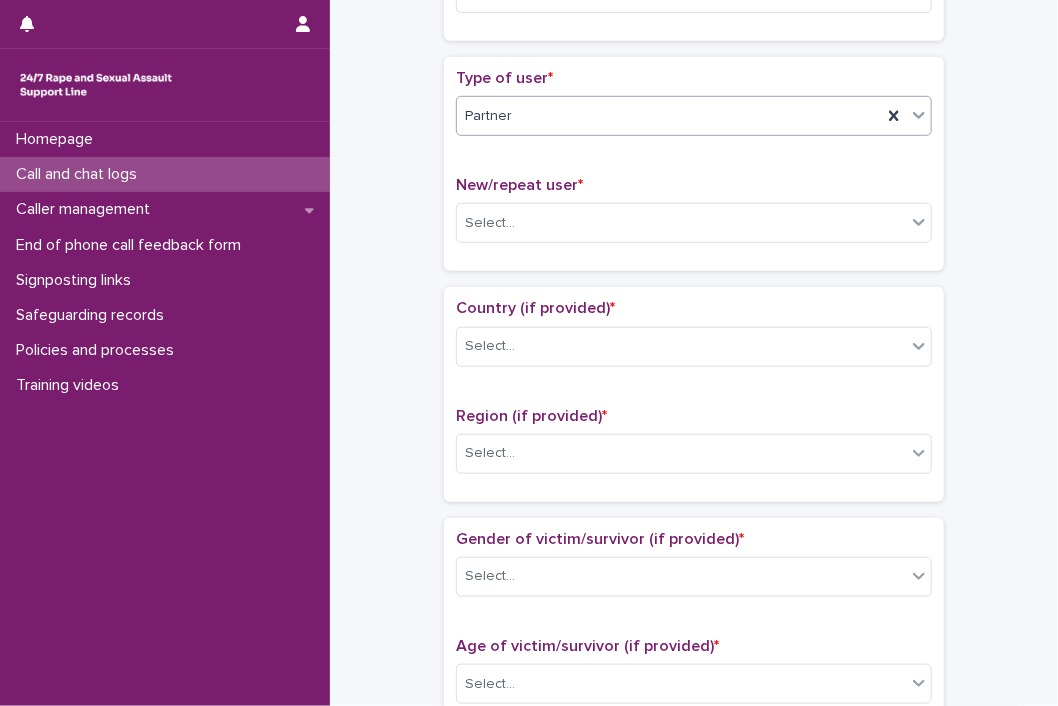 scroll, scrollTop: 500, scrollLeft: 0, axis: vertical 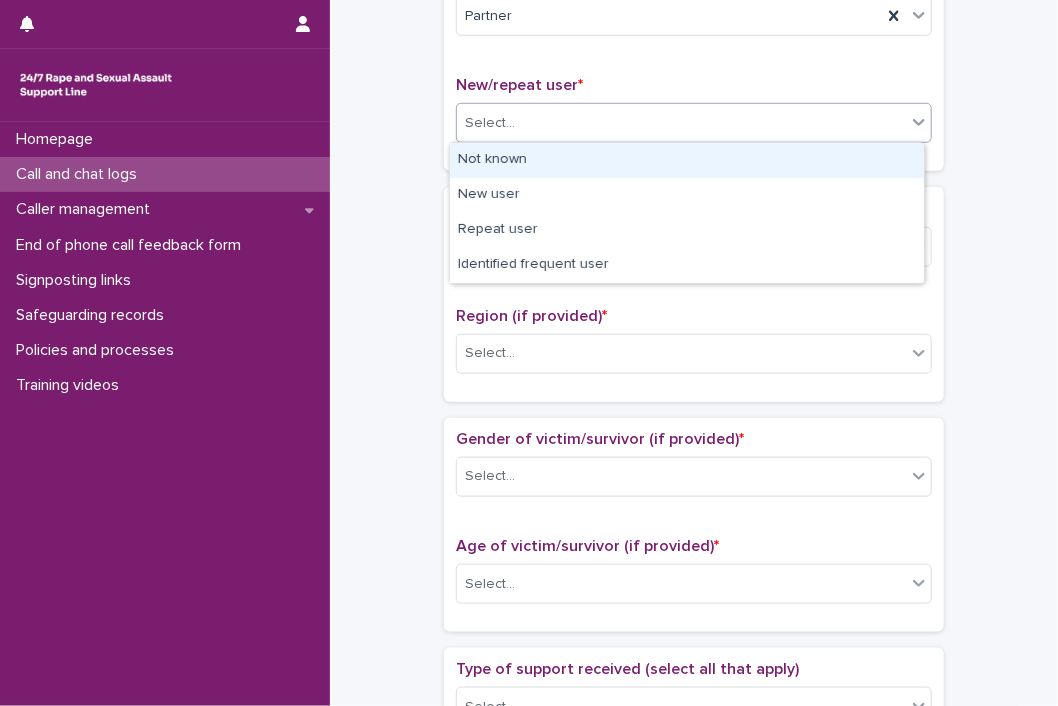 click 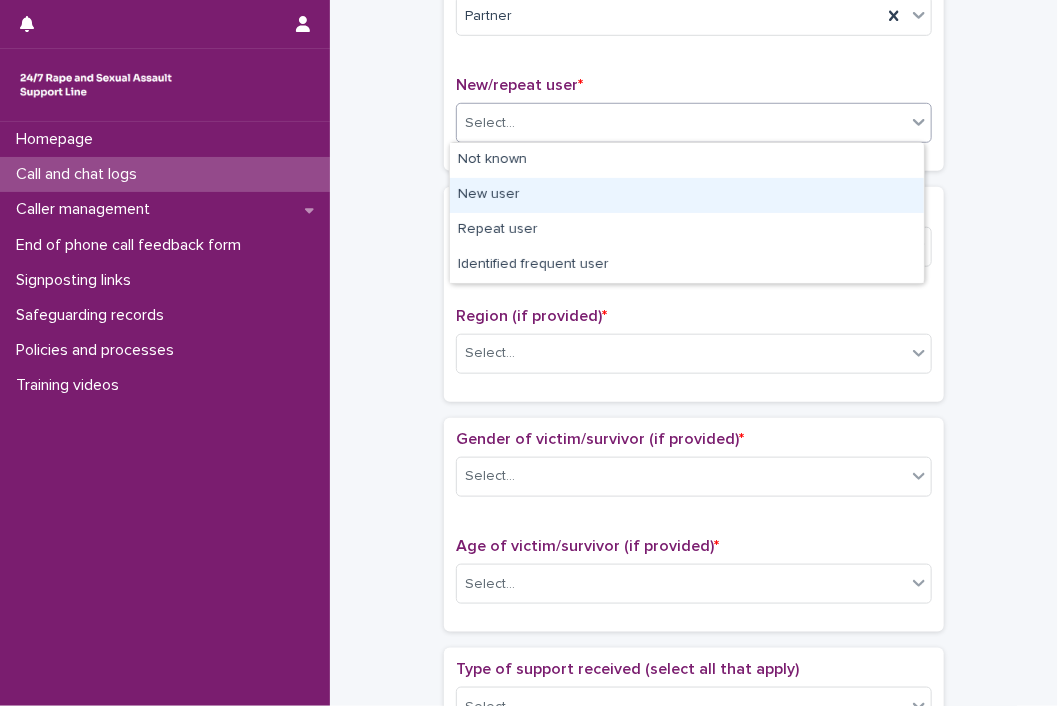 click on "New user" at bounding box center [687, 195] 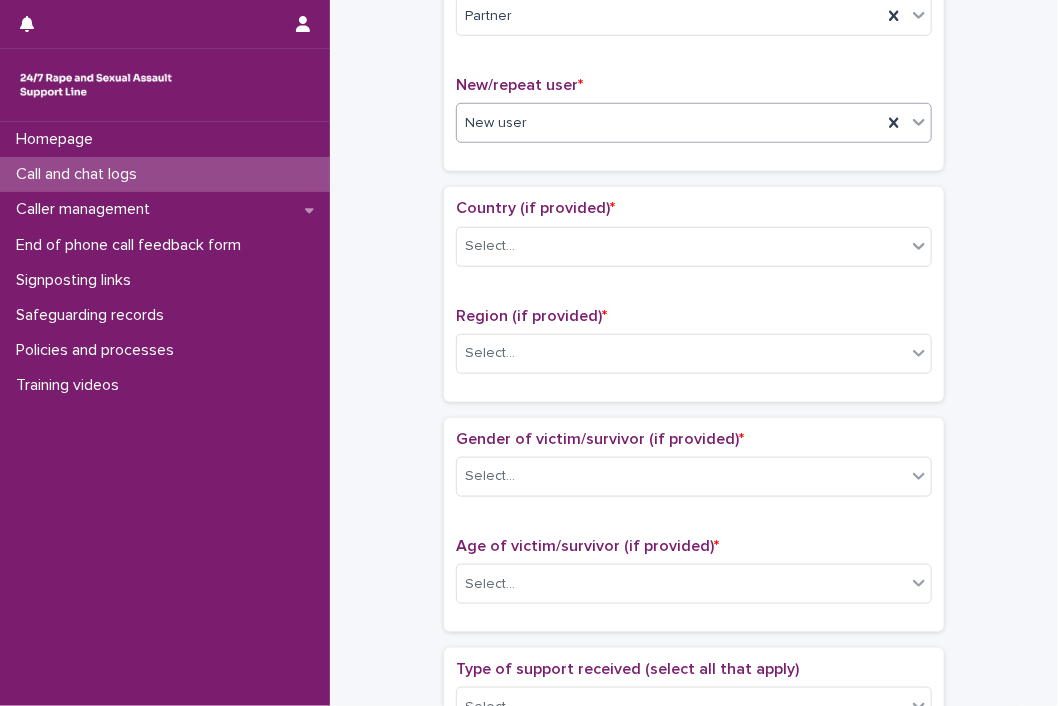 scroll, scrollTop: 600, scrollLeft: 0, axis: vertical 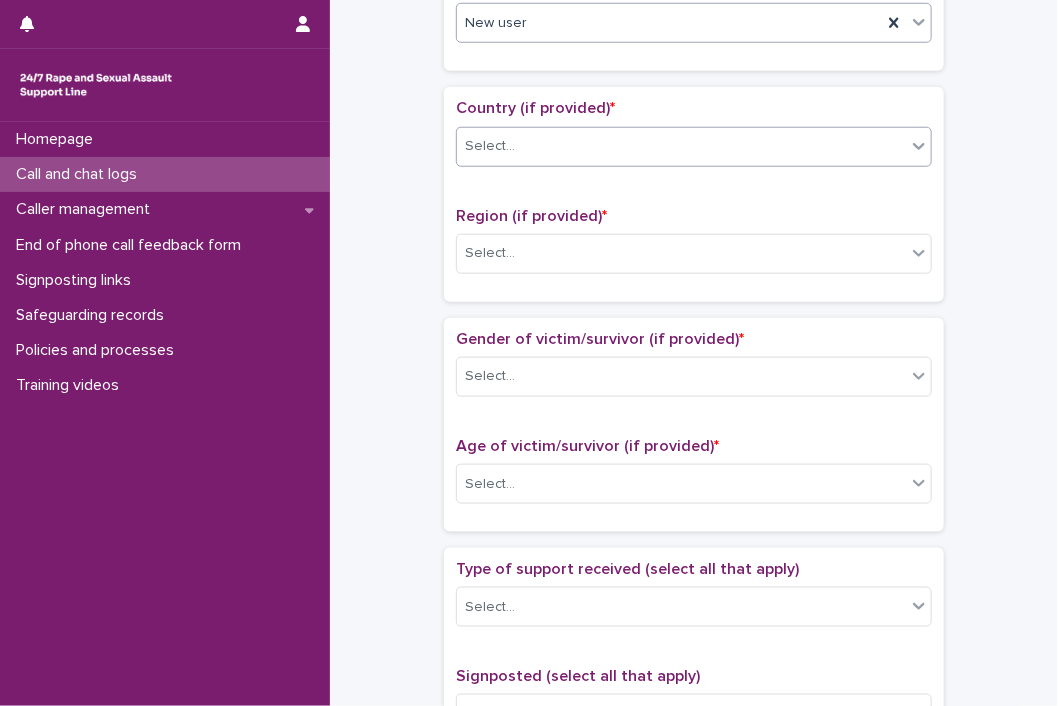 click 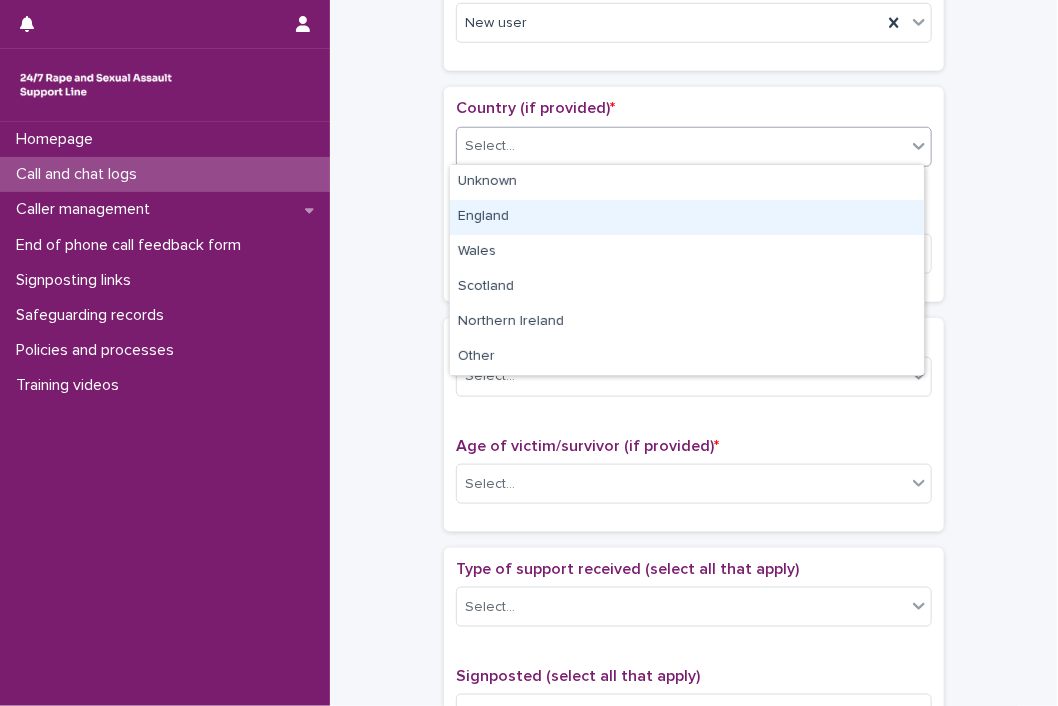click on "England" at bounding box center (687, 217) 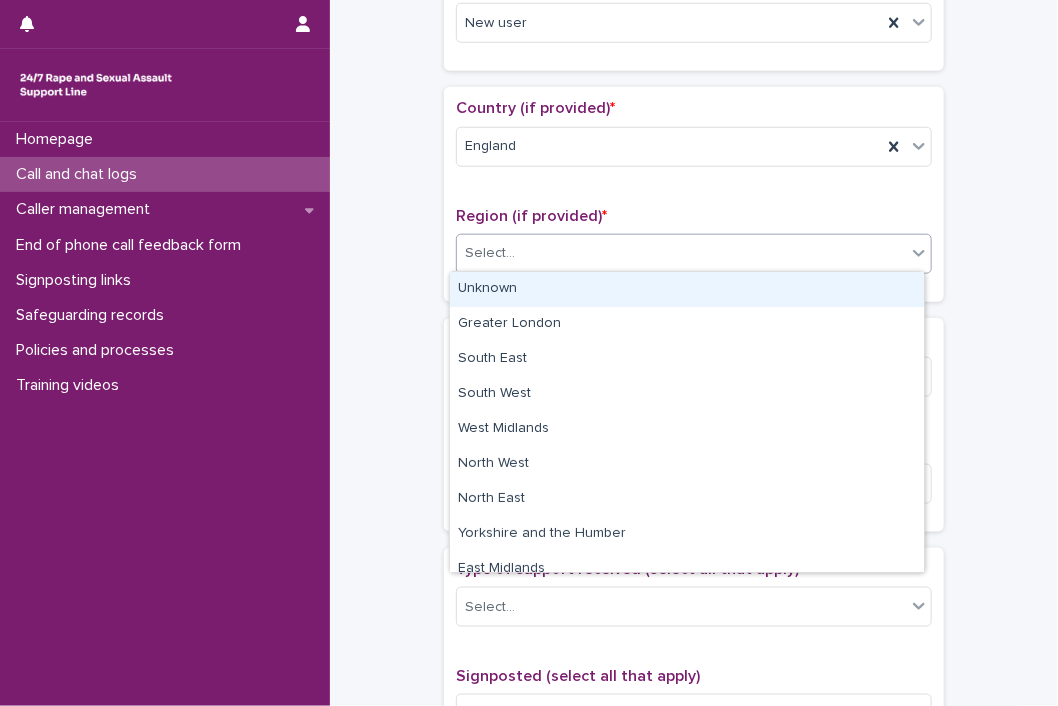 click 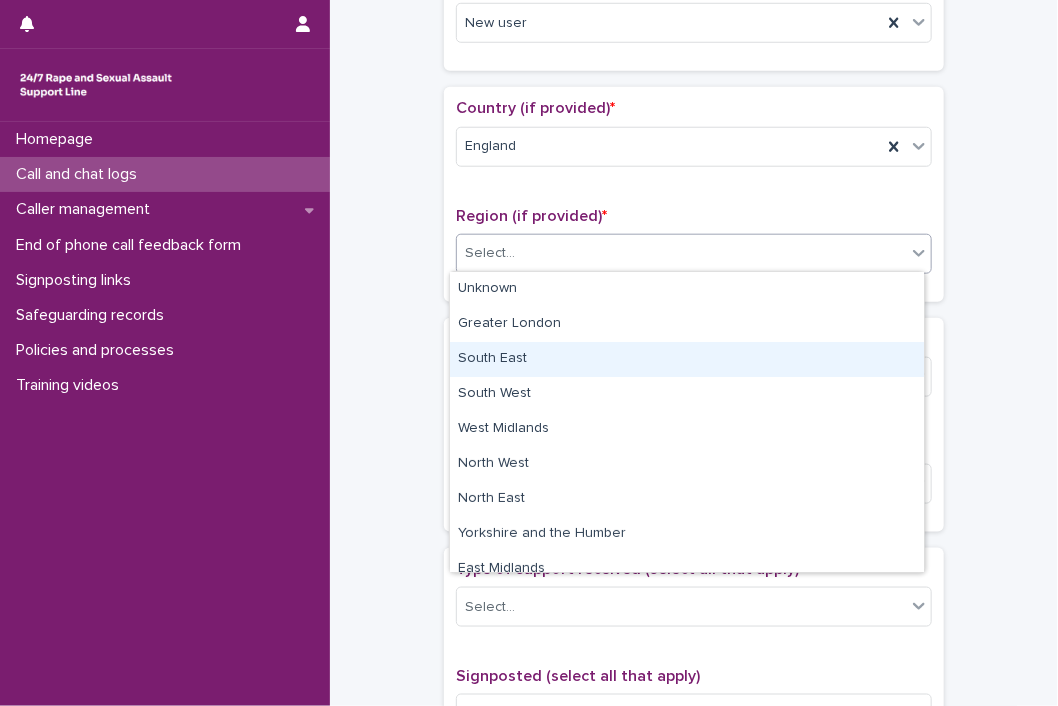click on "South East" at bounding box center (687, 359) 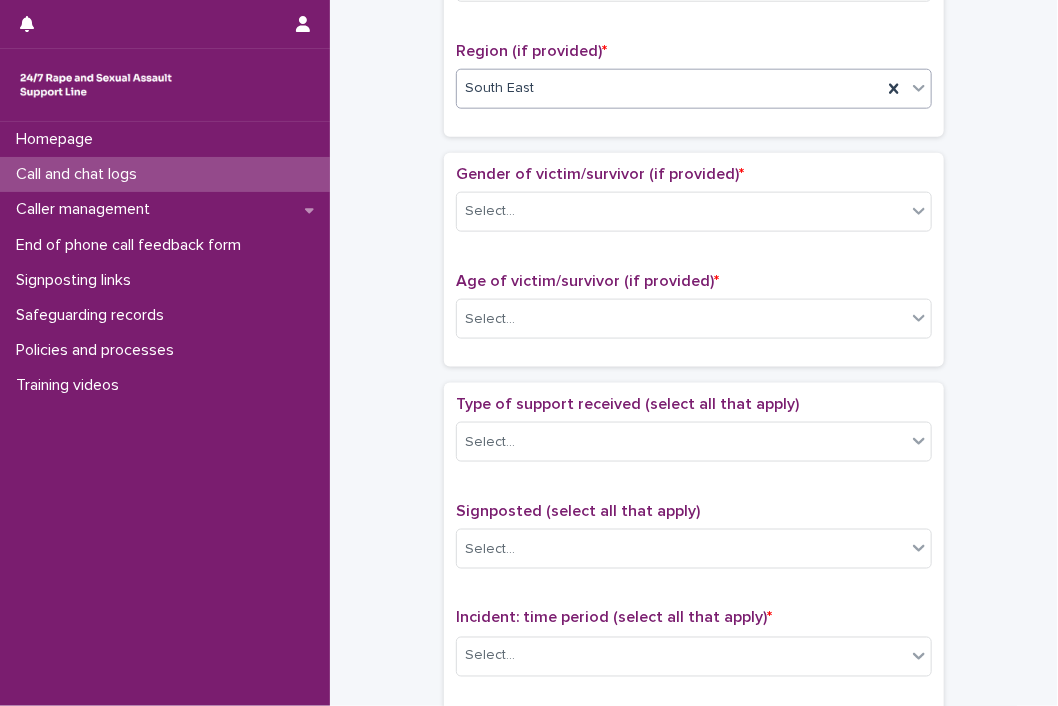 scroll, scrollTop: 800, scrollLeft: 0, axis: vertical 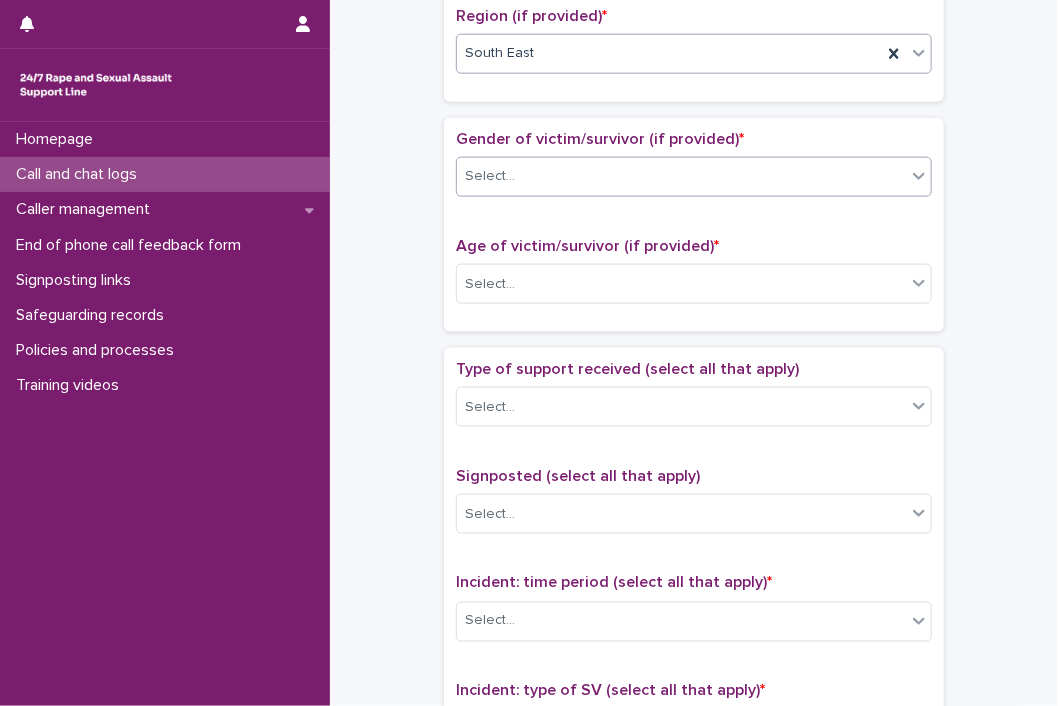 click at bounding box center (919, 176) 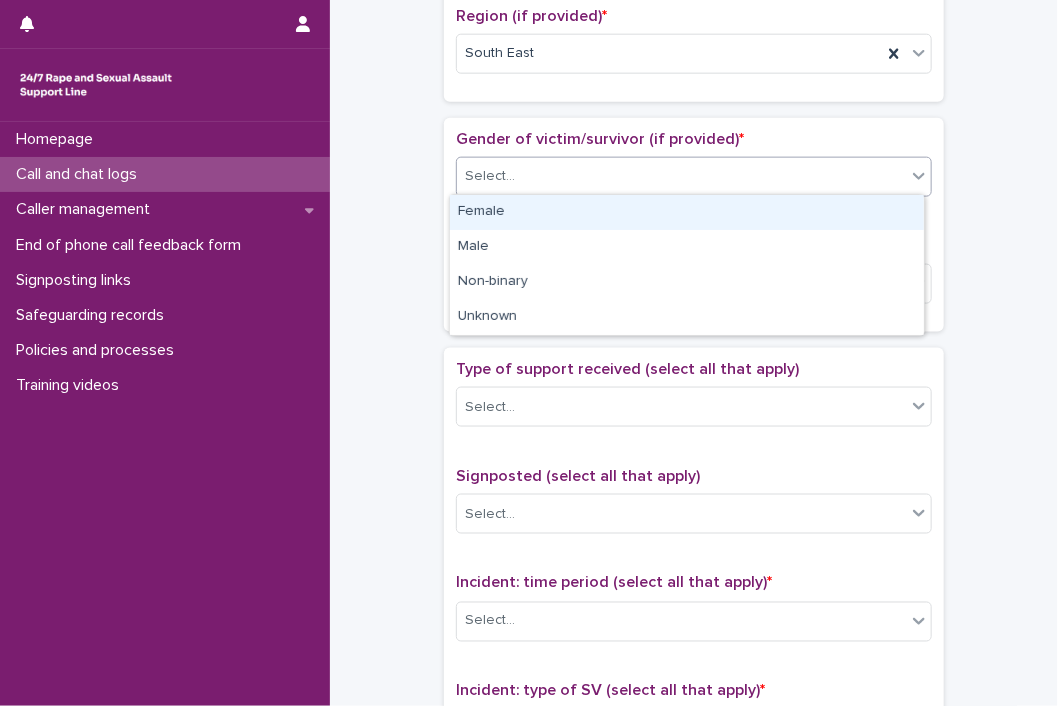 click on "Female" at bounding box center (687, 212) 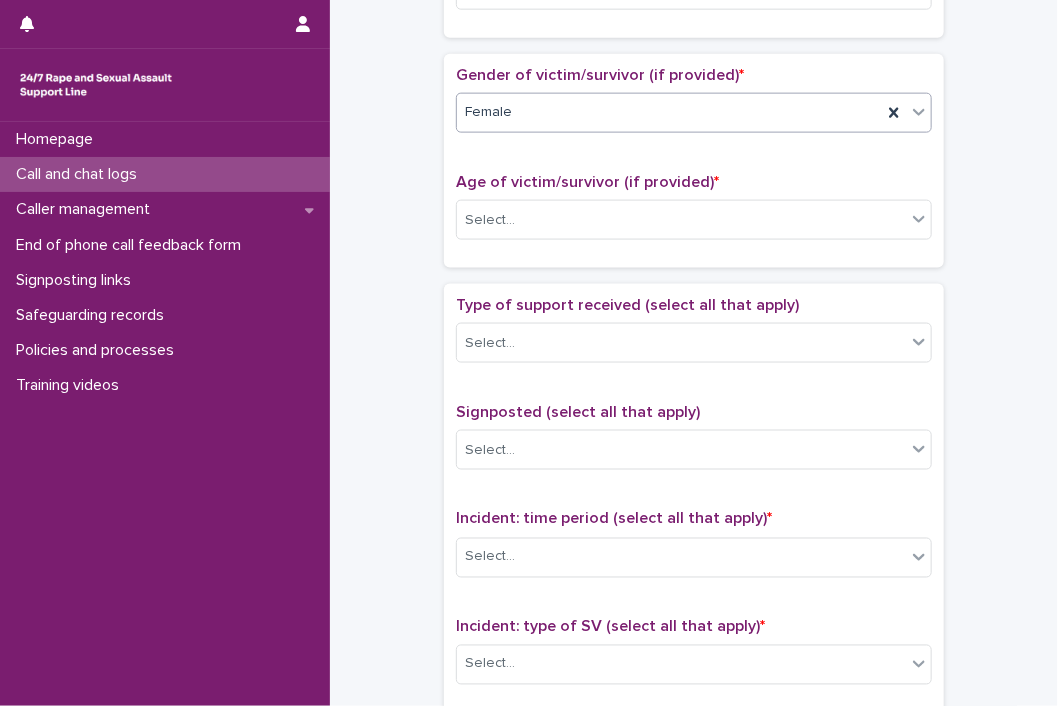 scroll, scrollTop: 900, scrollLeft: 0, axis: vertical 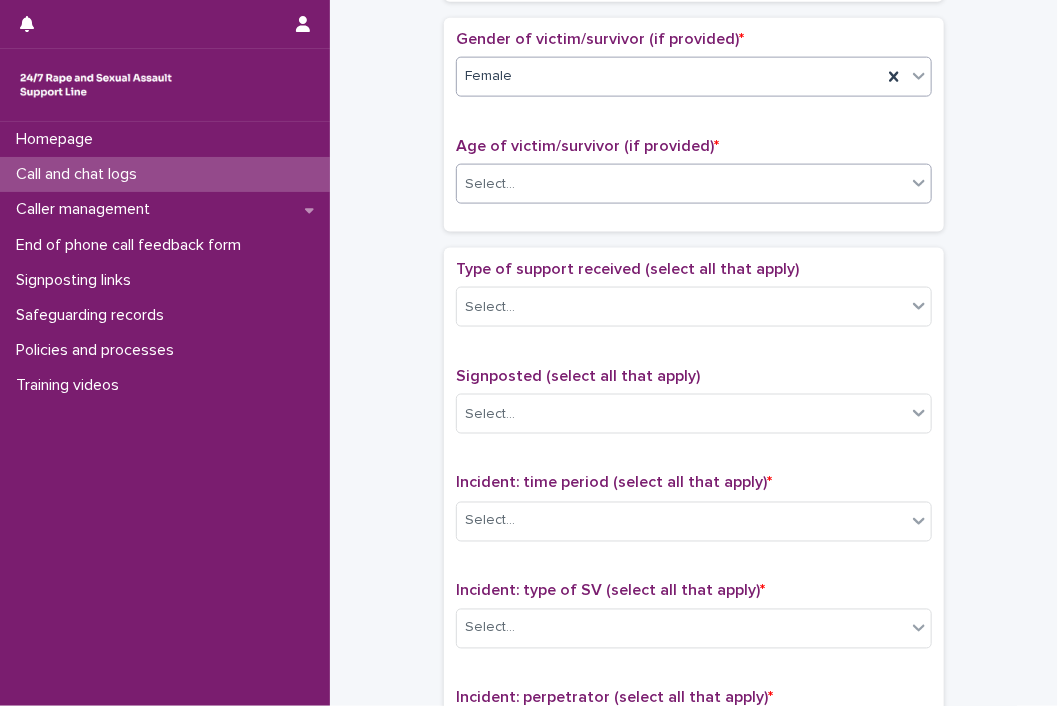 click 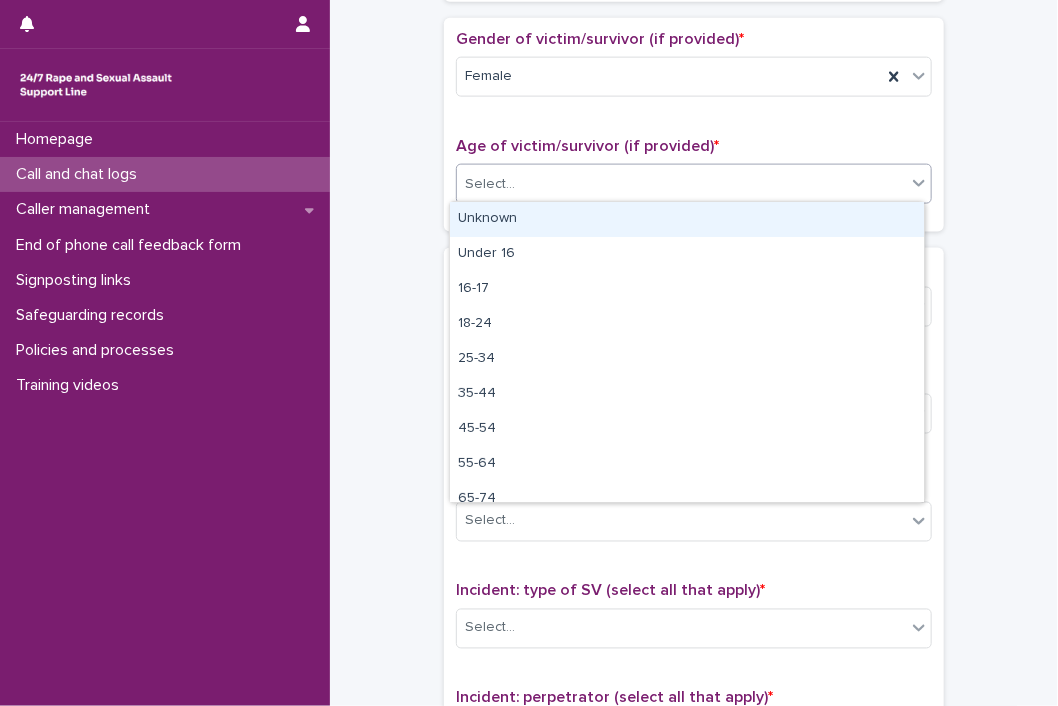 click on "Unknown" at bounding box center (687, 219) 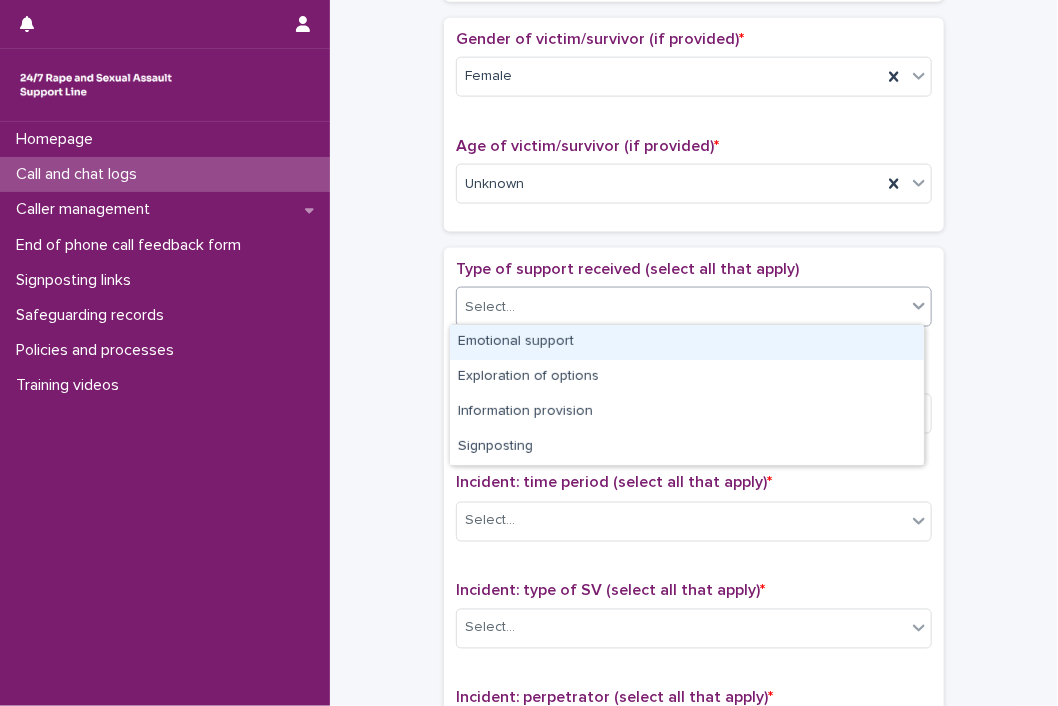 click 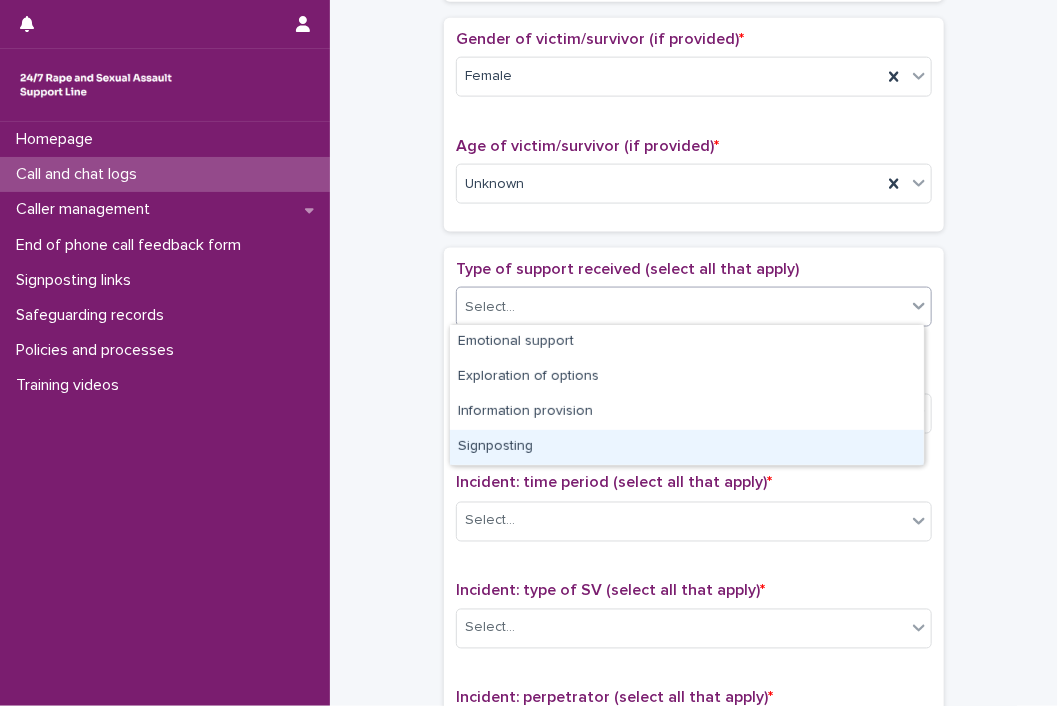 click on "Signposting" at bounding box center [687, 447] 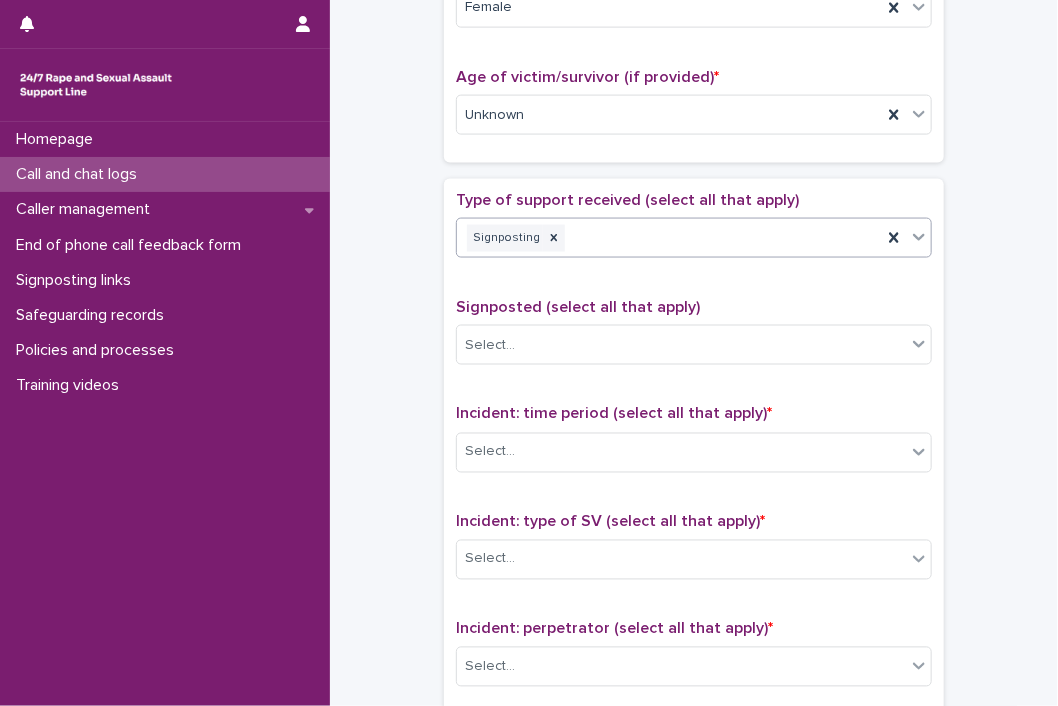 scroll, scrollTop: 1000, scrollLeft: 0, axis: vertical 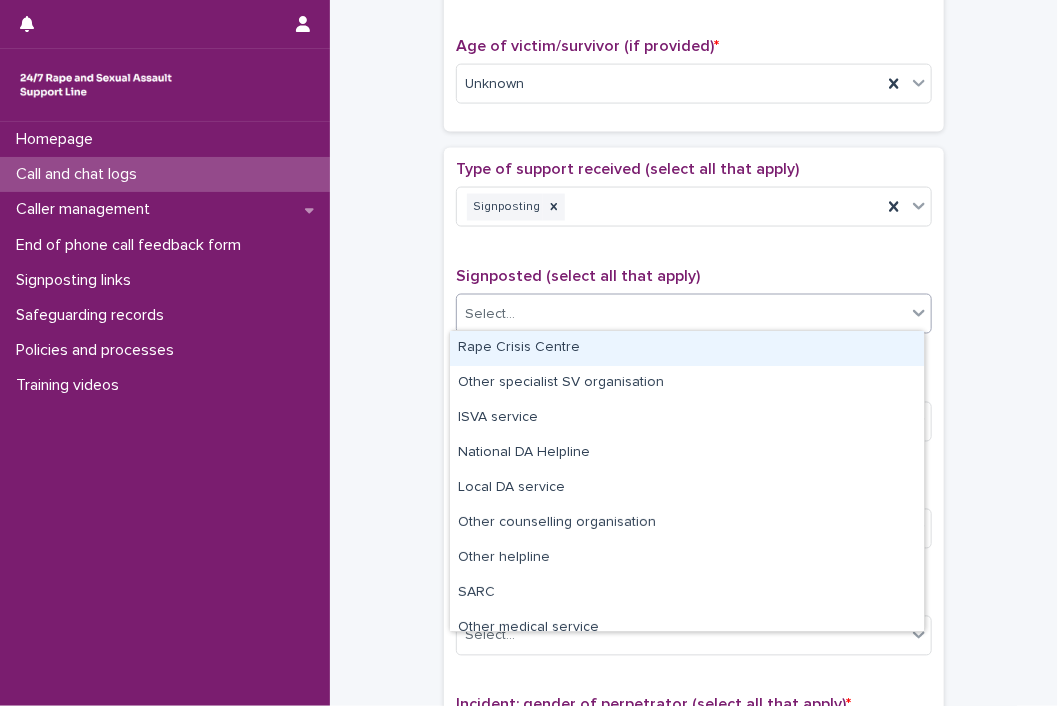 click 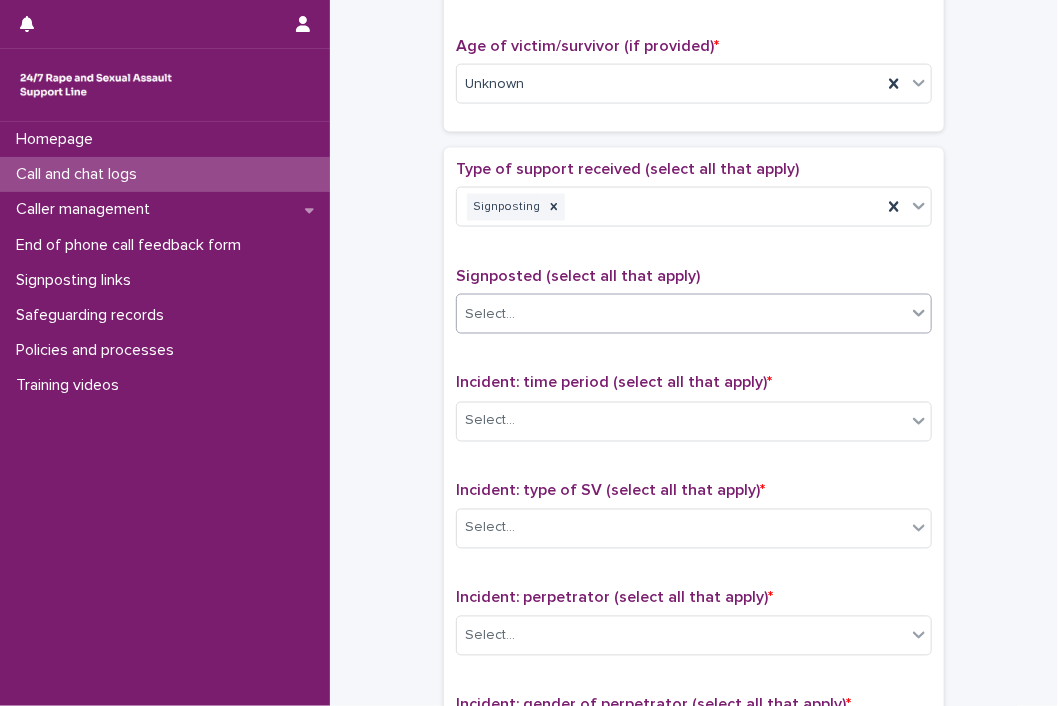 click on "Type of support received (select all that apply) Signposting Signposted (select all that apply)   option Rape Crisis Centre, selected.     0 results available. Select is focused ,type to refine list, press Down to open the menu,  press left to focus selected values Select... Incident: time period (select all that apply) * Select... Incident: type of SV (select all that apply) * Select... Incident: perpetrator (select all that apply) * Select... Incident: gender of perpetrator (select all that apply) * Select... Flags Select... Comments" at bounding box center [694, 578] 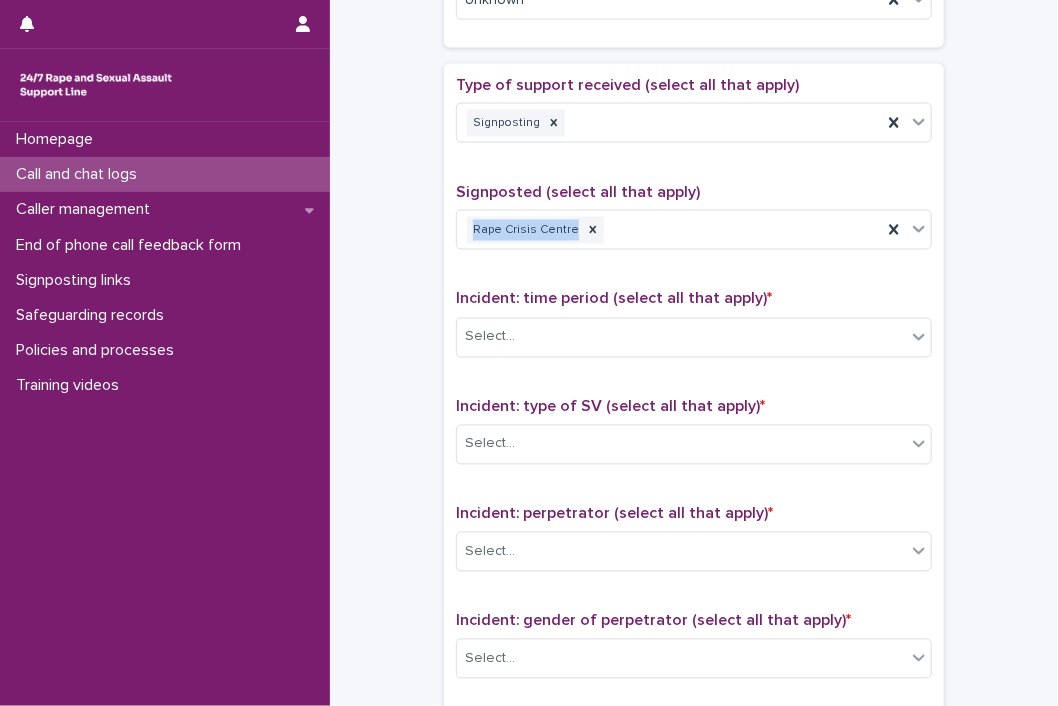 scroll, scrollTop: 1200, scrollLeft: 0, axis: vertical 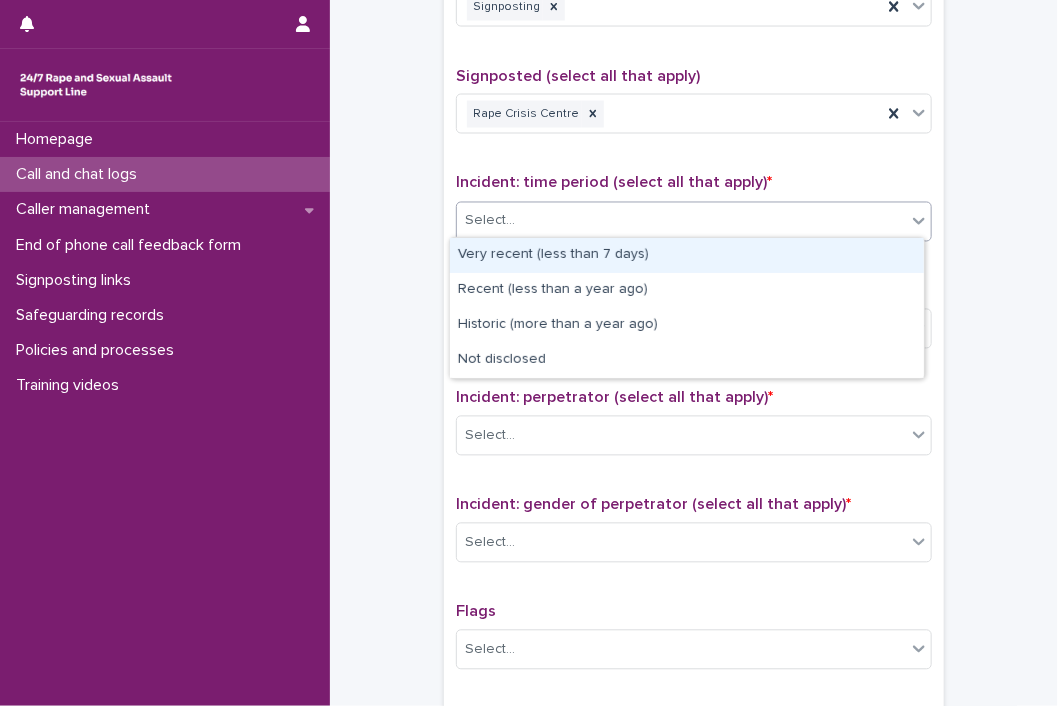 click 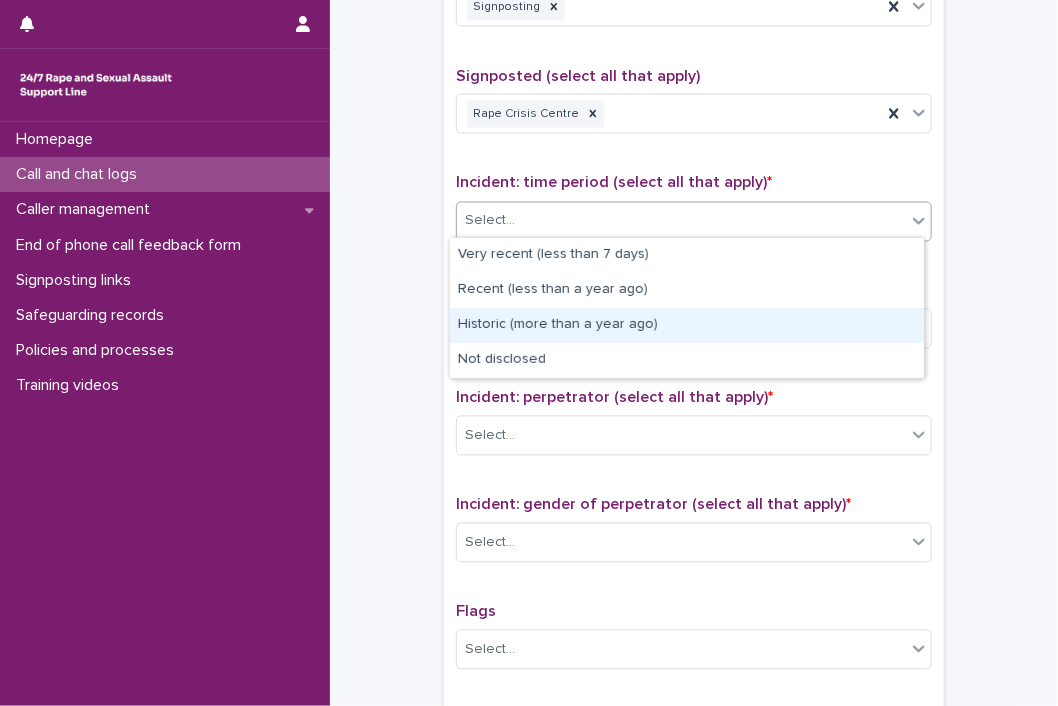 click on "Historic (more than a year ago)" at bounding box center (687, 325) 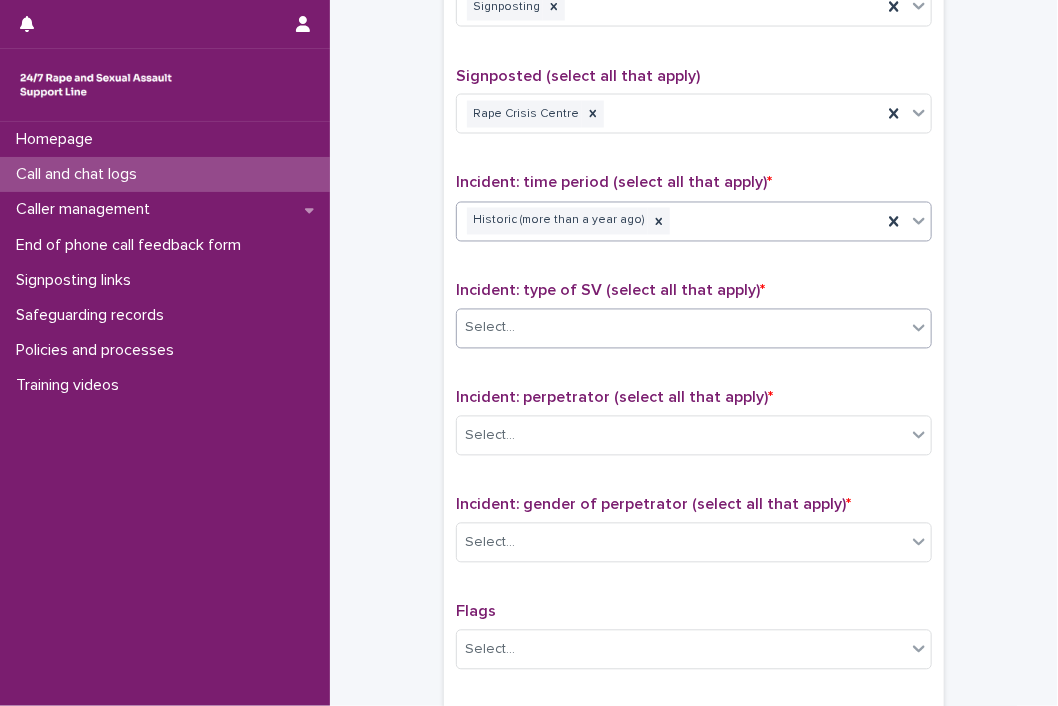 scroll, scrollTop: 1300, scrollLeft: 0, axis: vertical 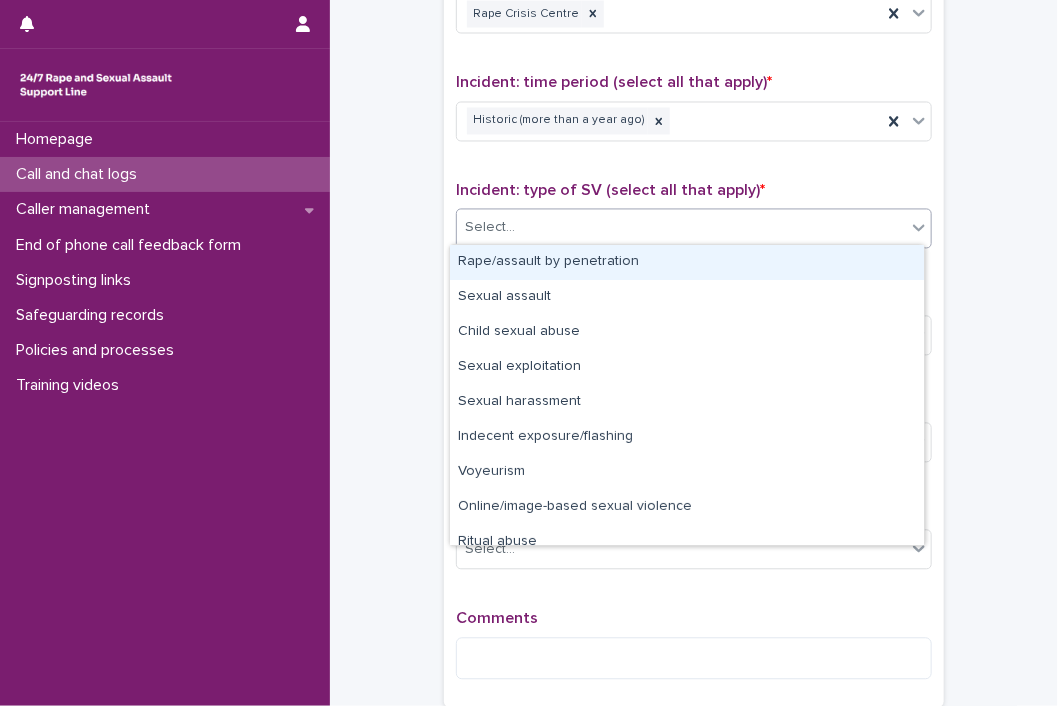 click 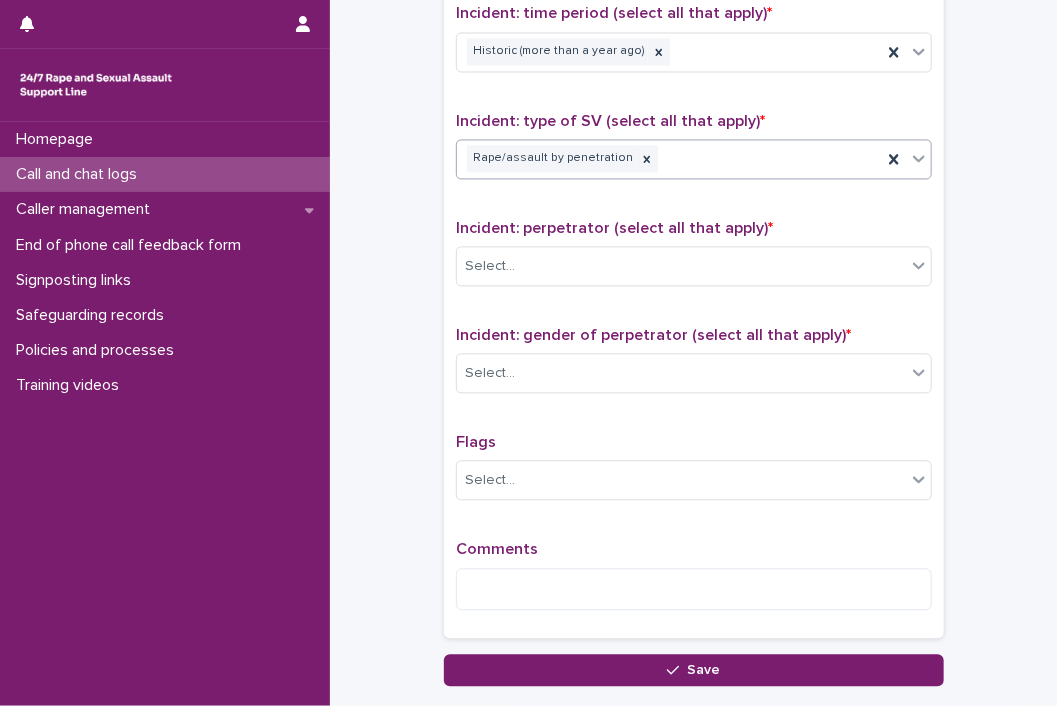 scroll, scrollTop: 1400, scrollLeft: 0, axis: vertical 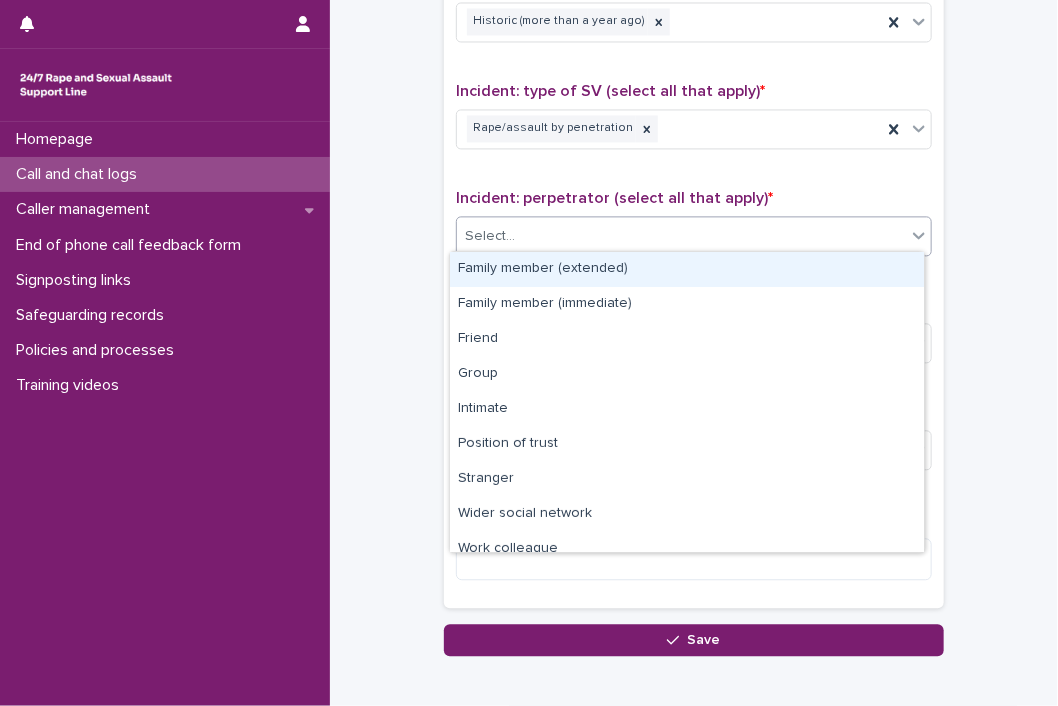 click 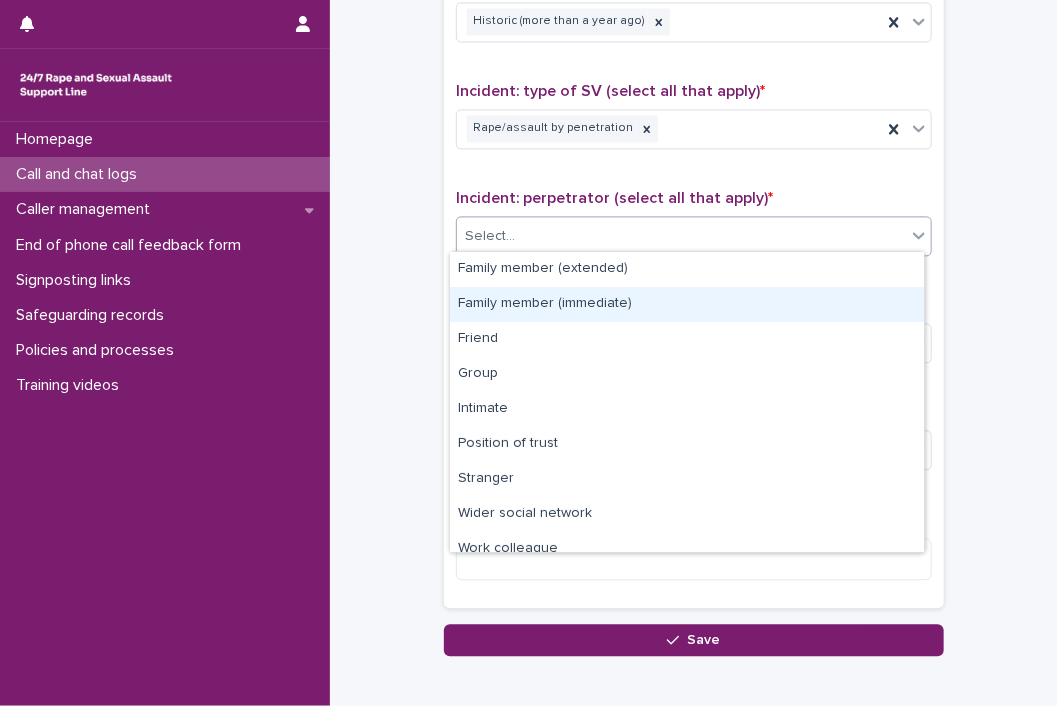 click on "Family member (immediate)" at bounding box center [687, 304] 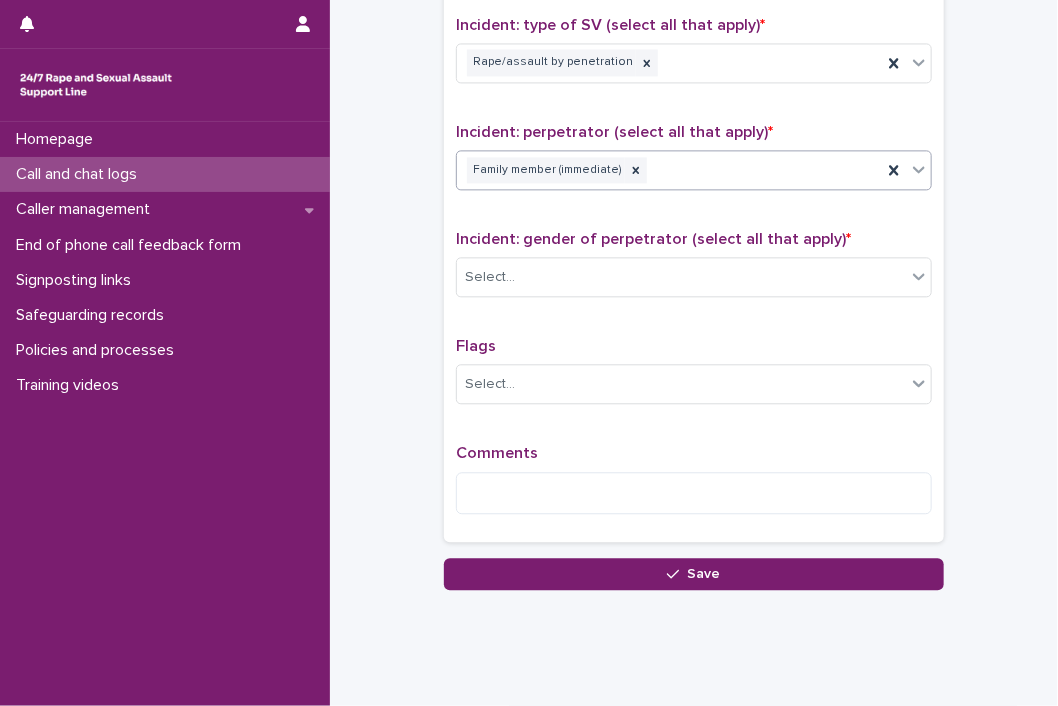 scroll, scrollTop: 1500, scrollLeft: 0, axis: vertical 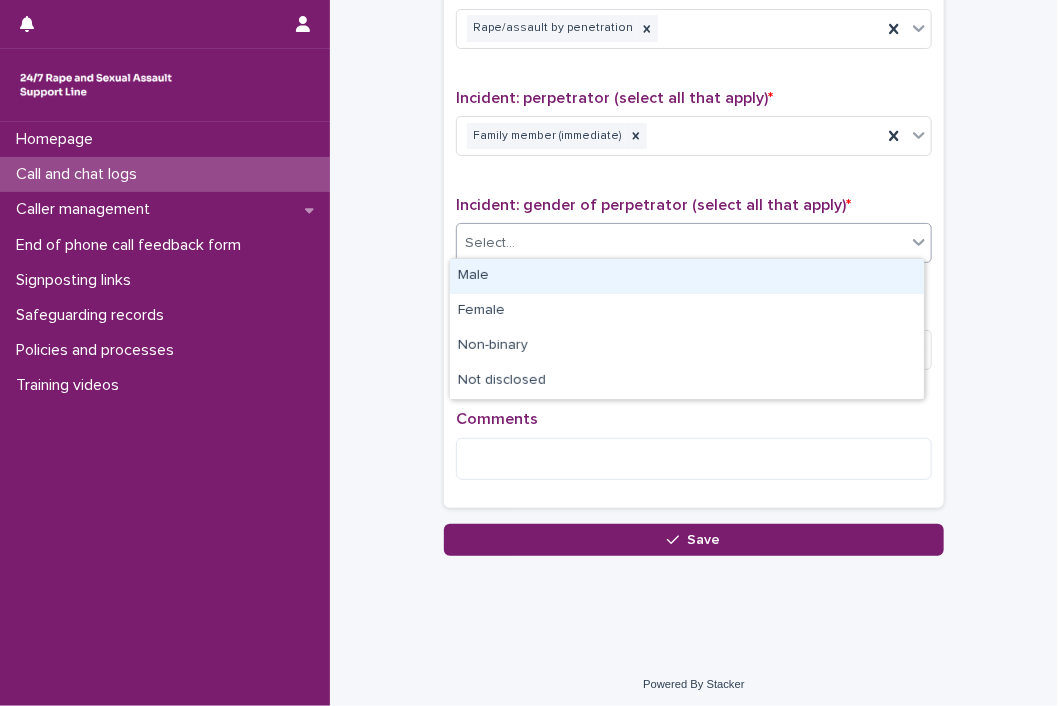 click 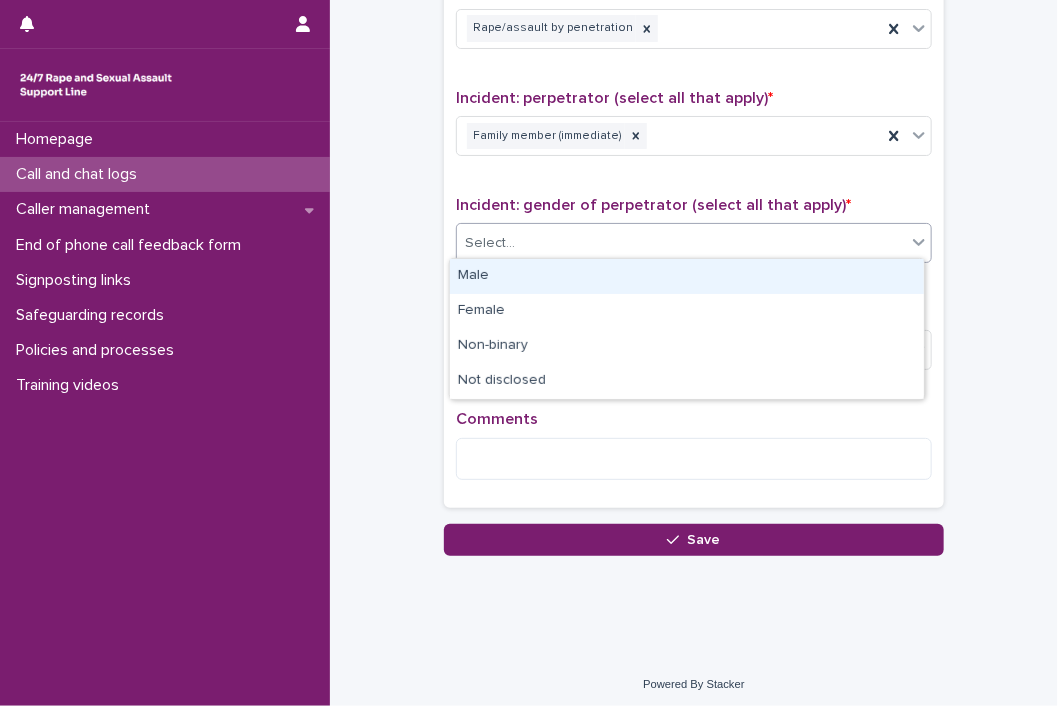click on "Male" at bounding box center (687, 276) 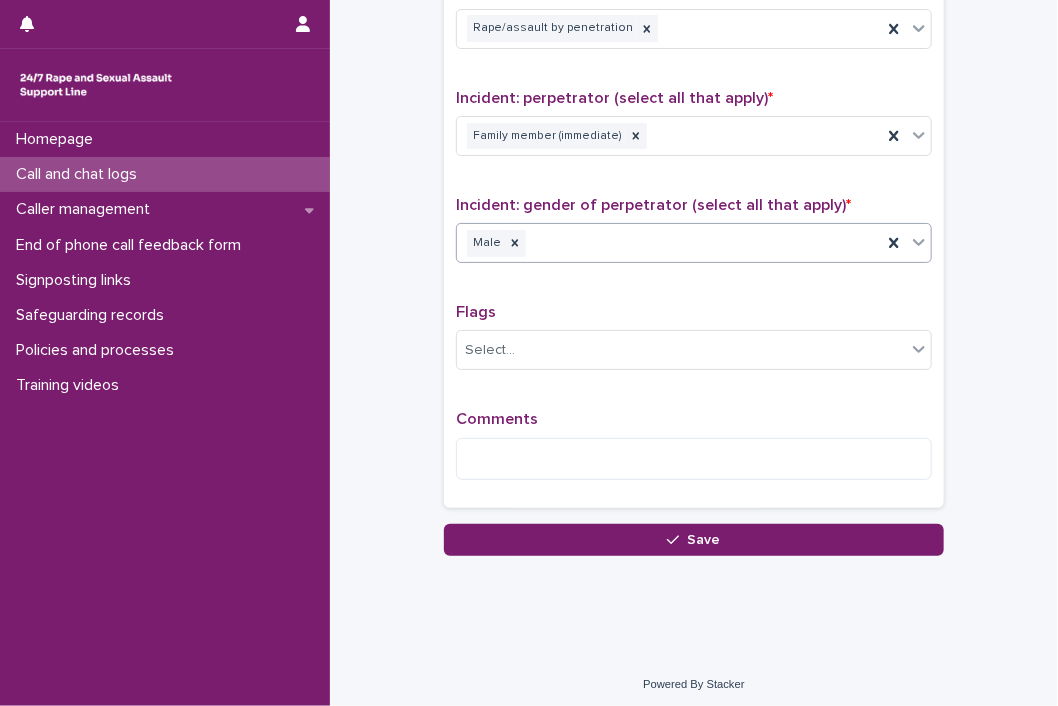 scroll, scrollTop: 1500, scrollLeft: 0, axis: vertical 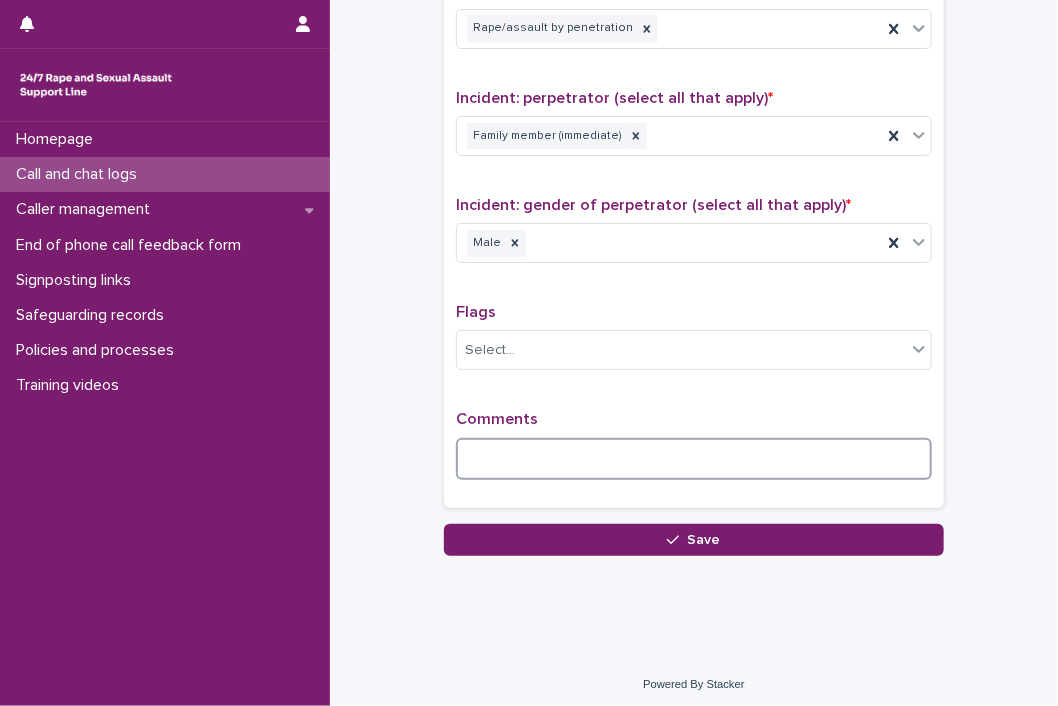 click at bounding box center (694, 459) 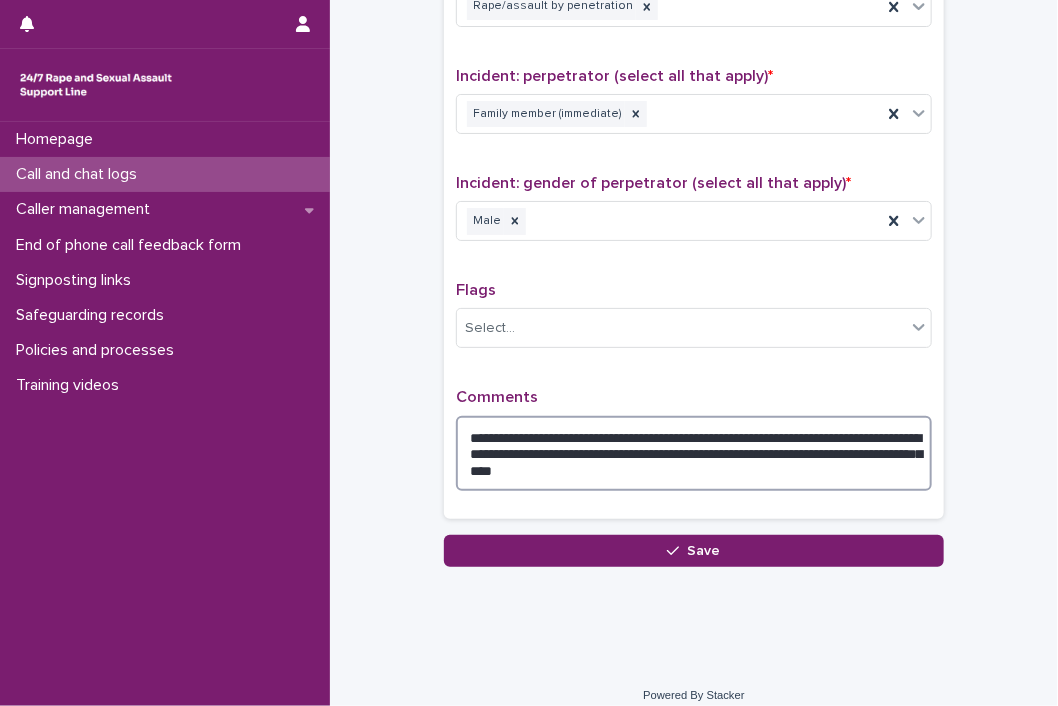 scroll, scrollTop: 1533, scrollLeft: 0, axis: vertical 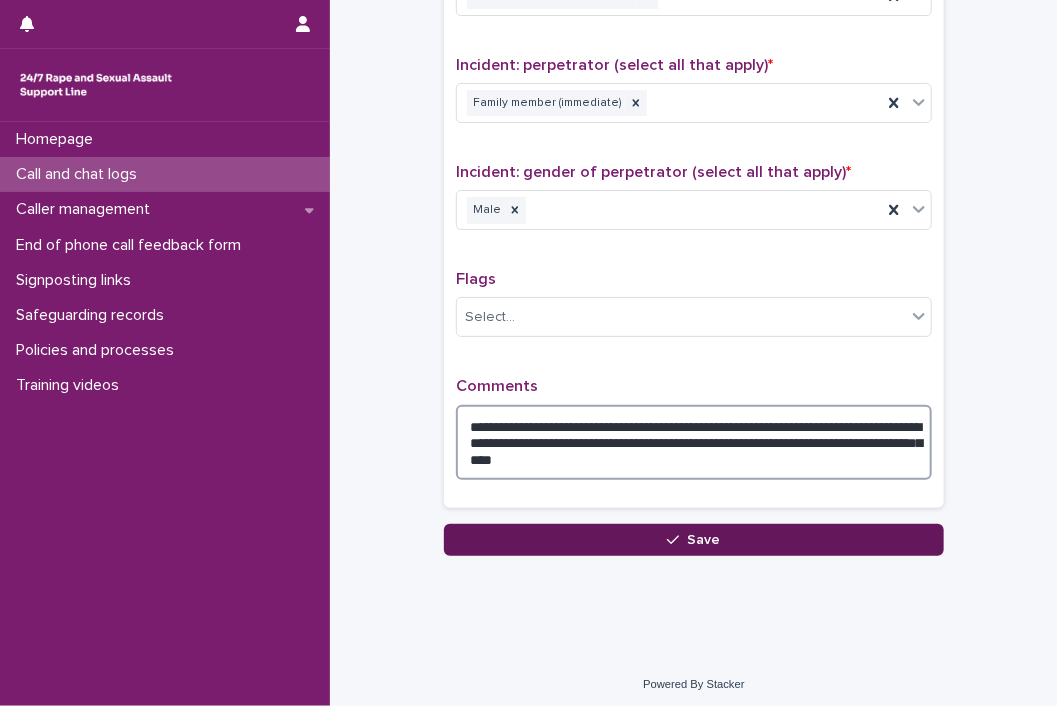 type on "**********" 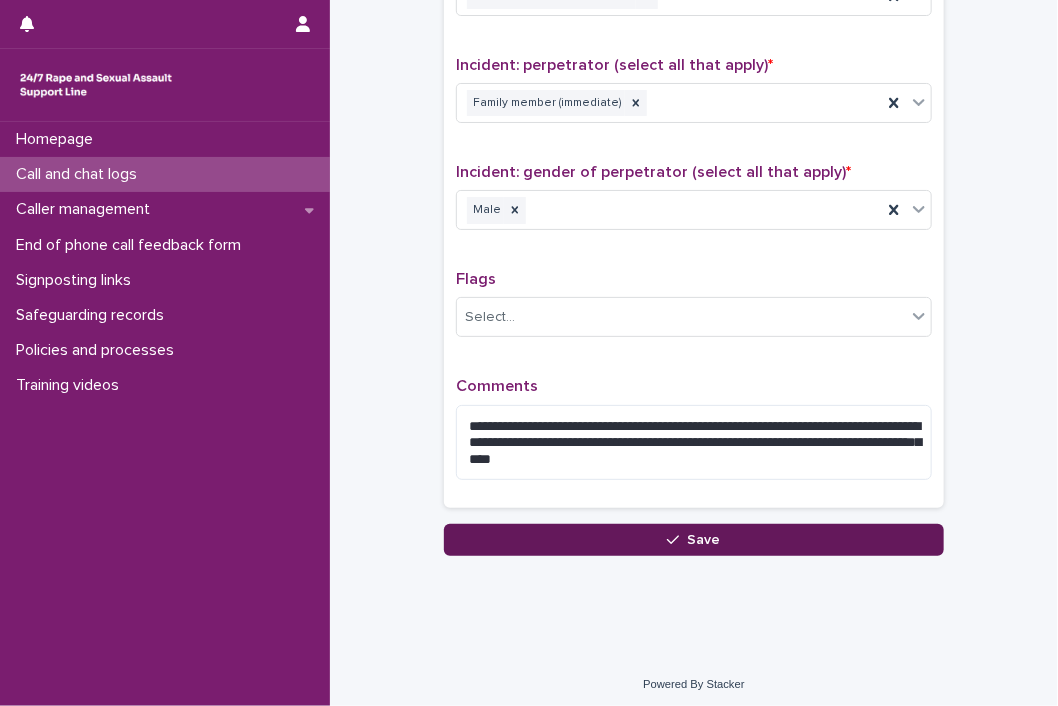 click on "Save" at bounding box center (694, 540) 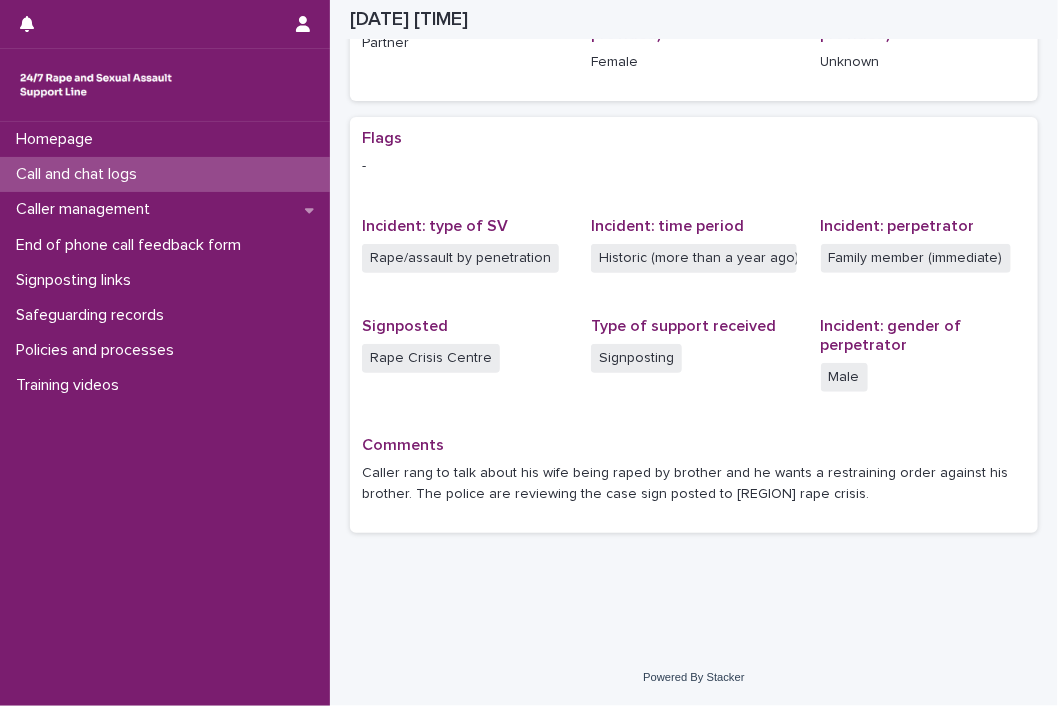 scroll, scrollTop: 336, scrollLeft: 0, axis: vertical 